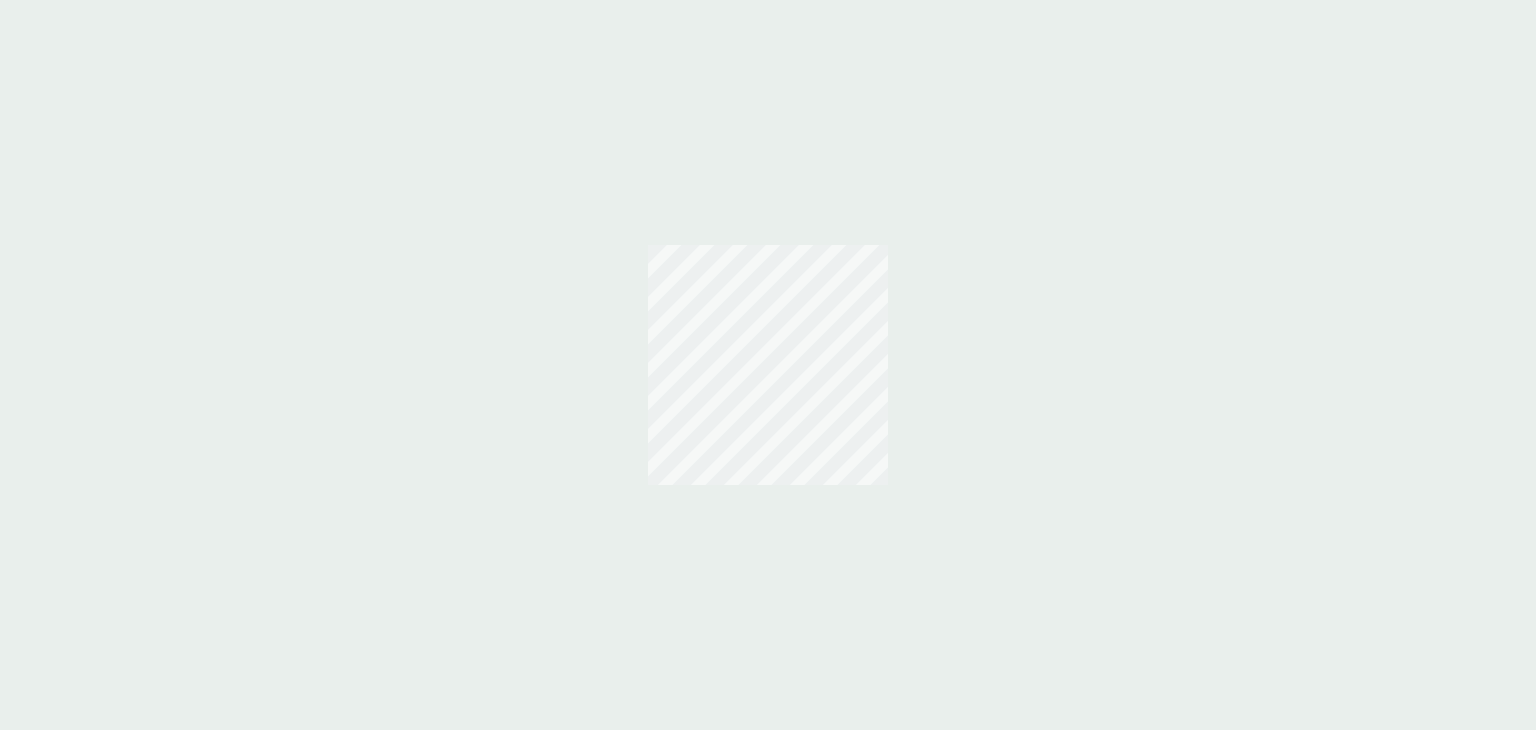 scroll, scrollTop: 0, scrollLeft: 0, axis: both 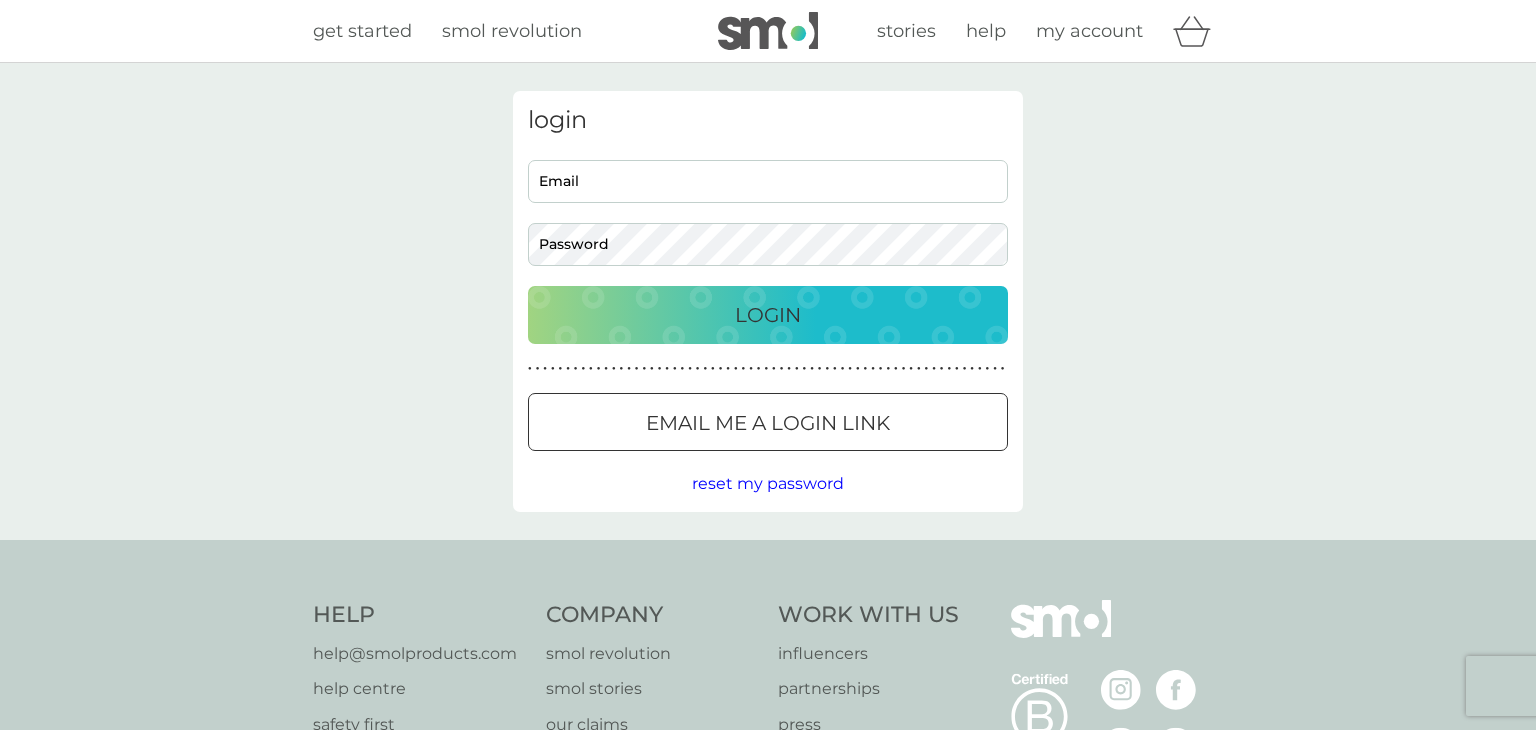 click on "Email" at bounding box center (768, 181) 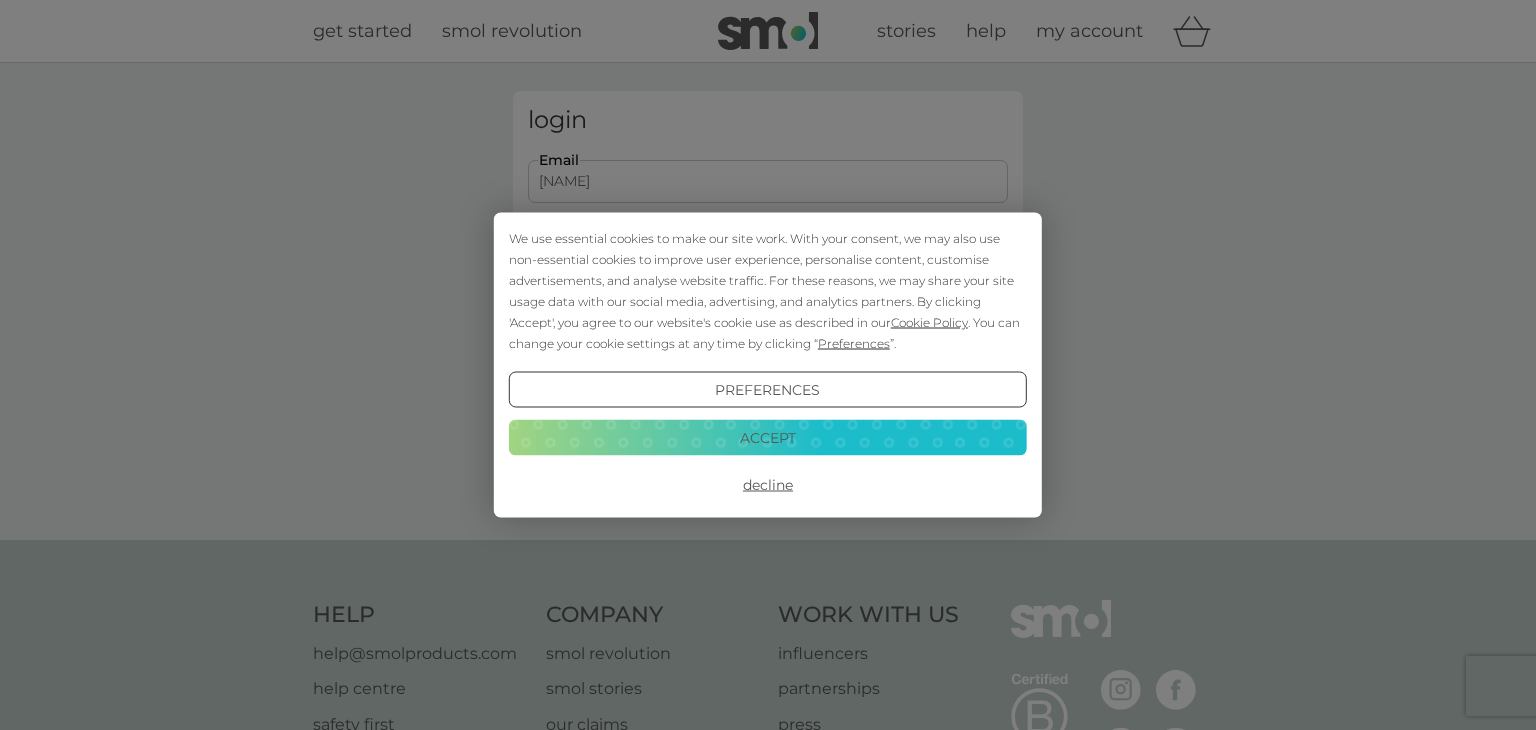 scroll, scrollTop: 0, scrollLeft: 0, axis: both 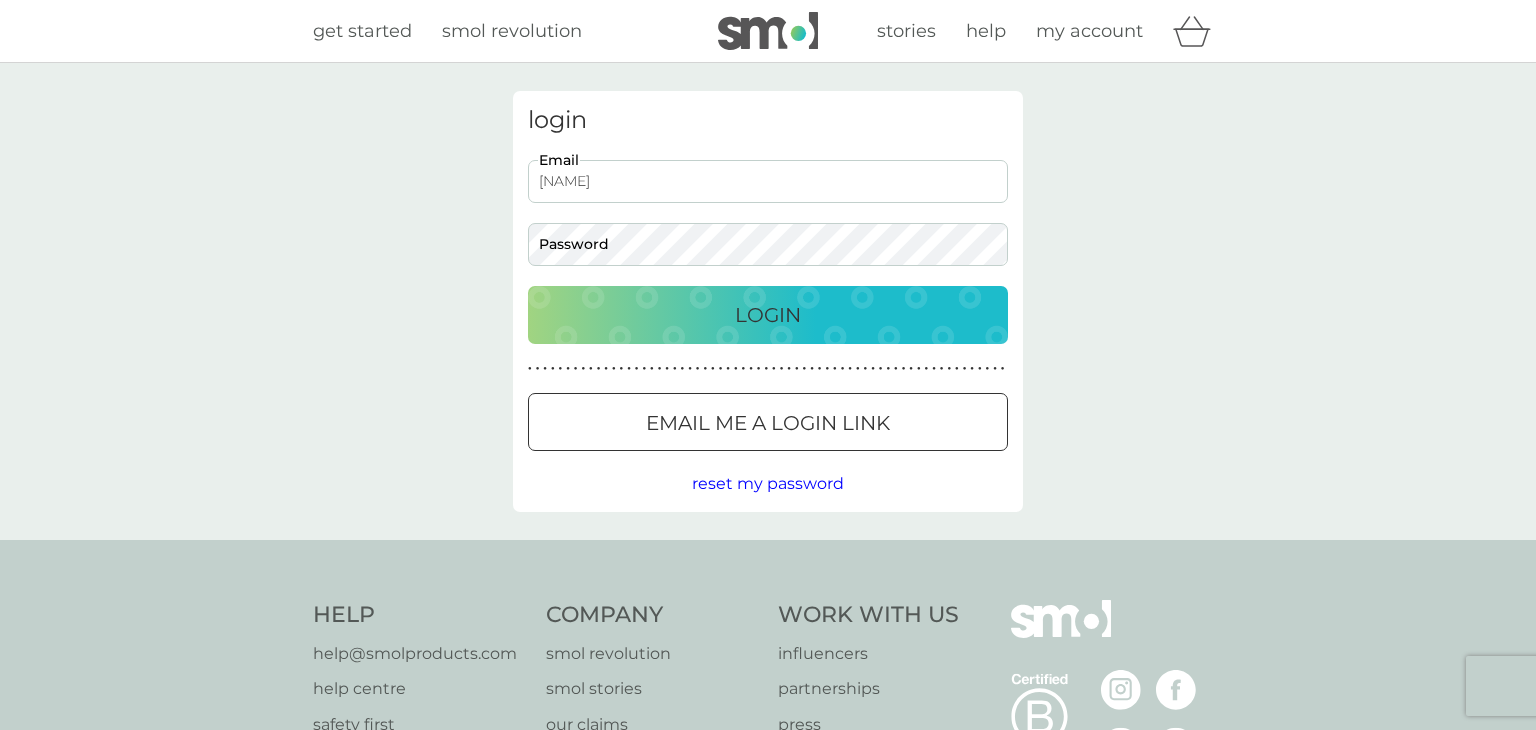 click on "gillestax" at bounding box center [768, 181] 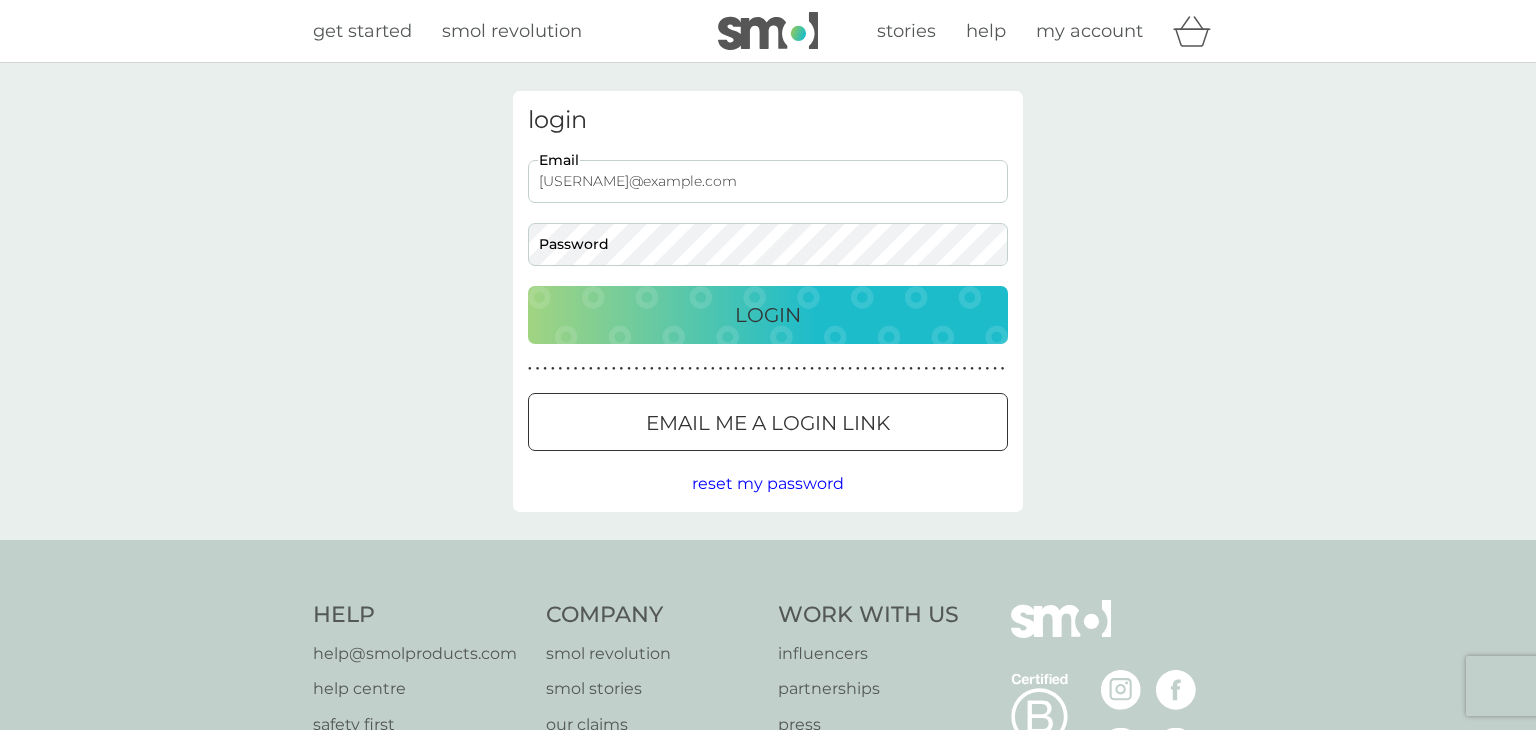 type on "gillestax@gmail.com" 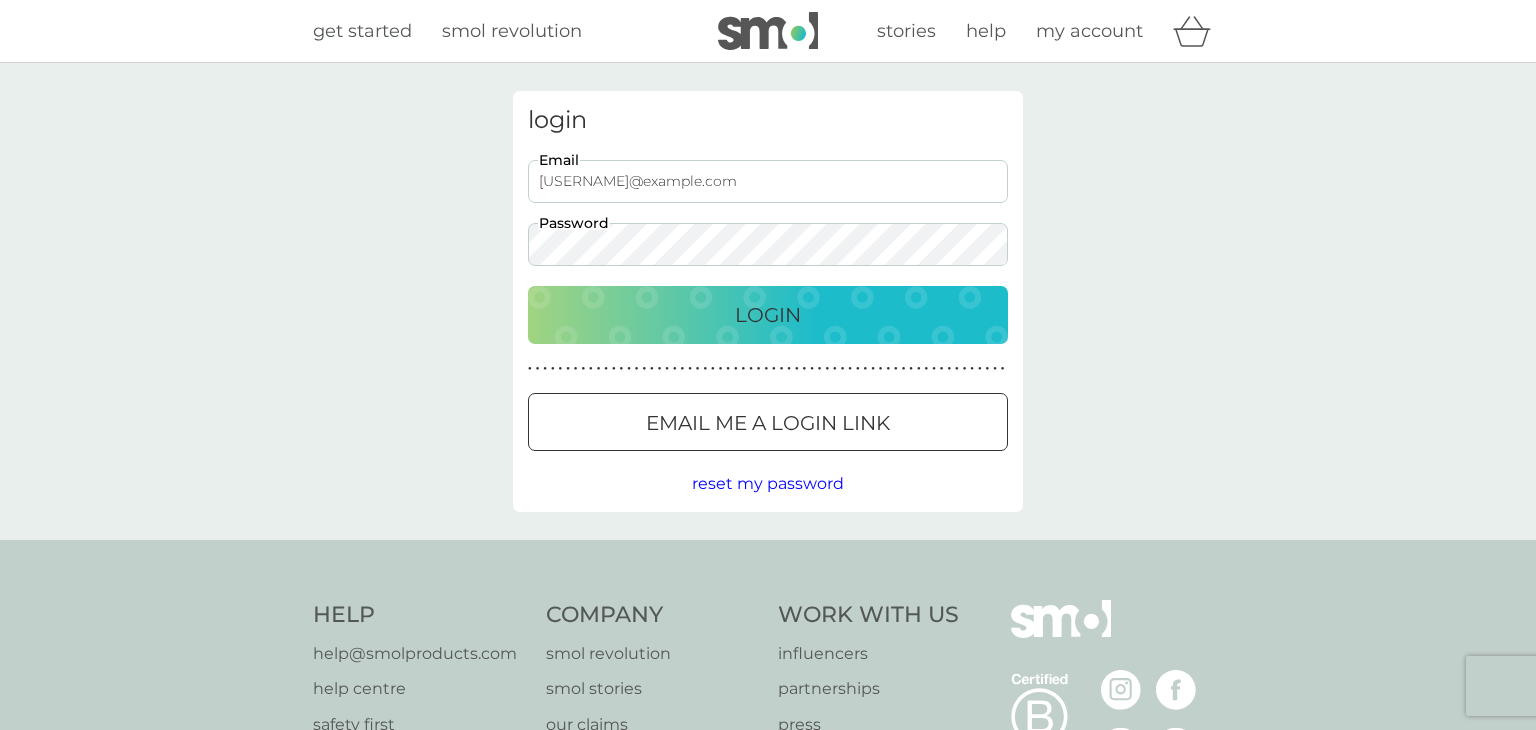 click on "Login" at bounding box center (768, 315) 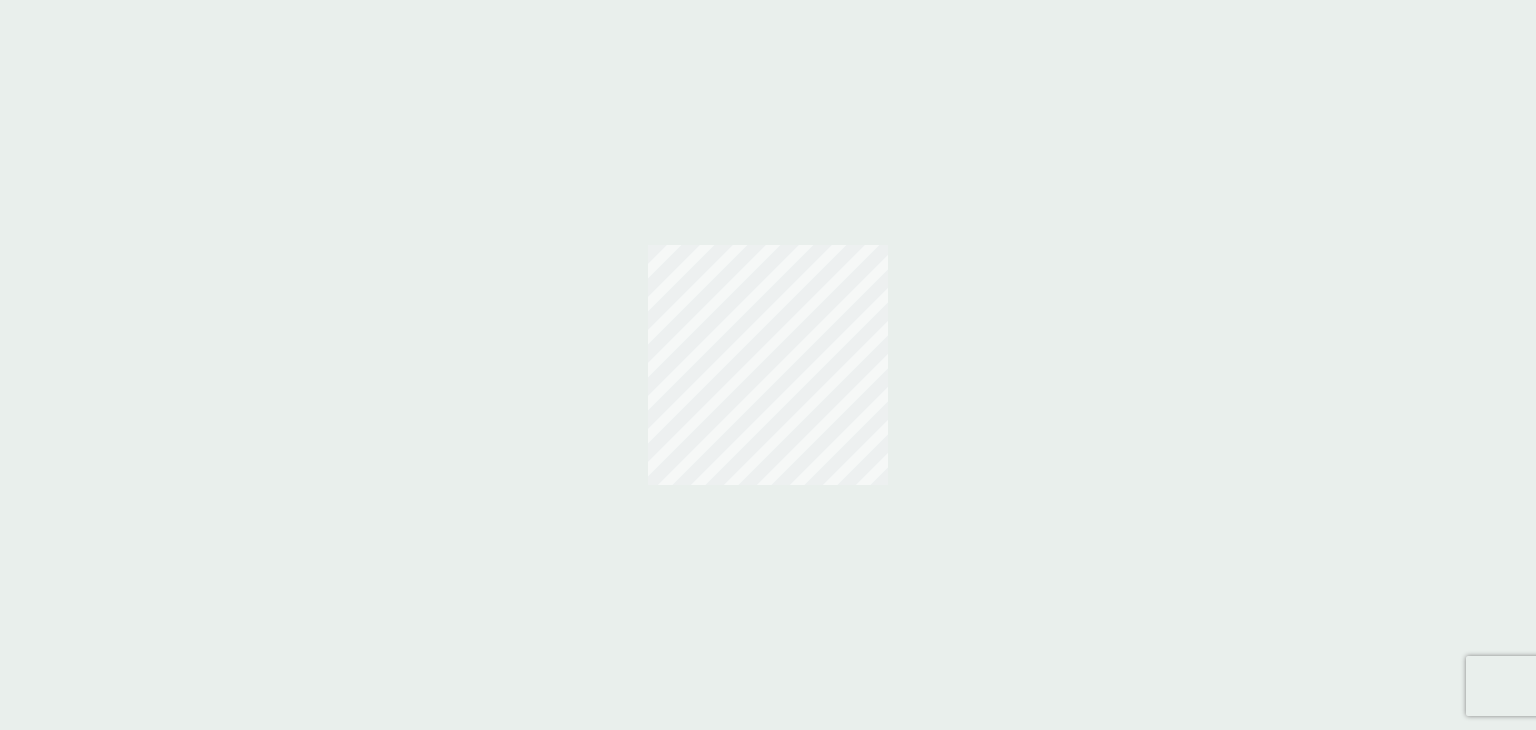 scroll, scrollTop: 0, scrollLeft: 0, axis: both 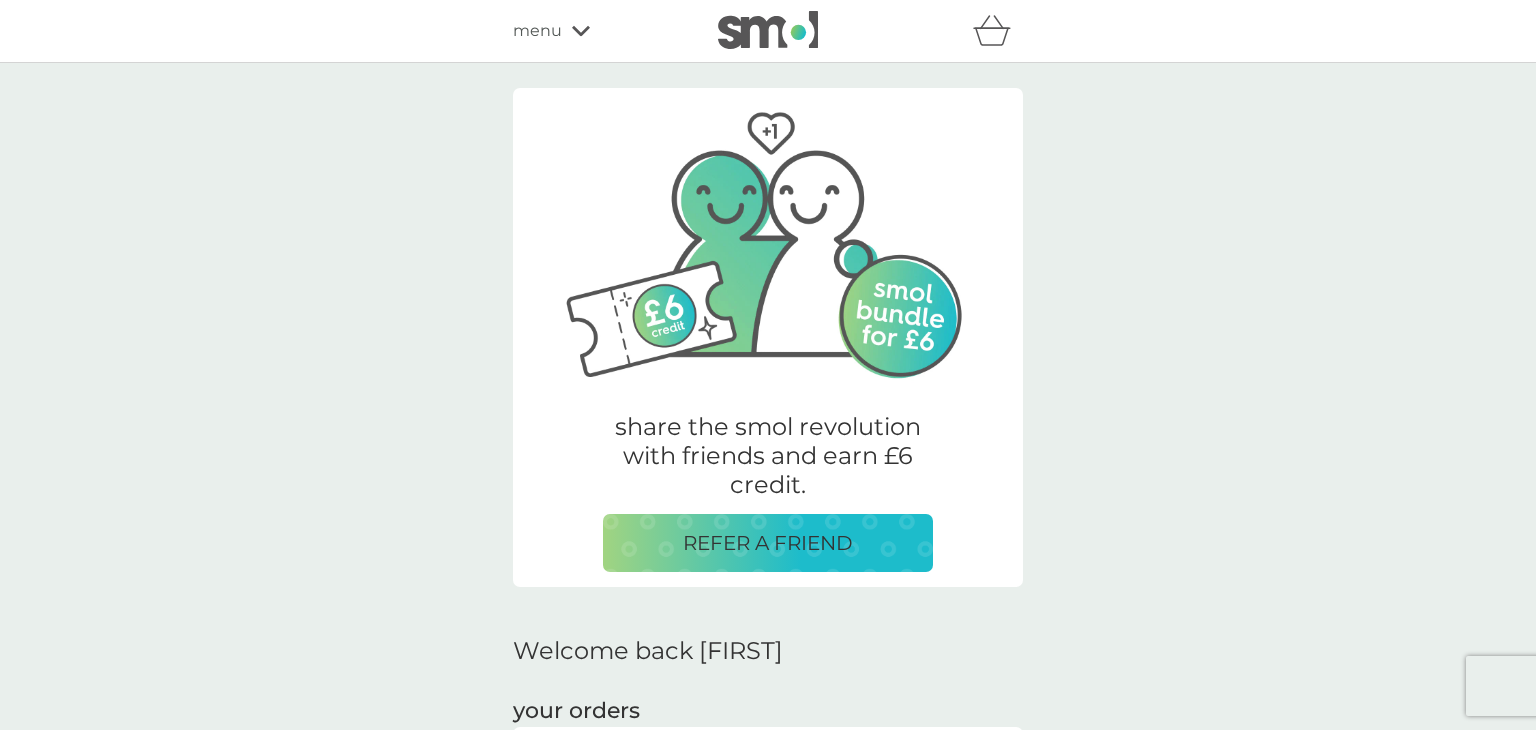 click on "share the smol revolution with friends and earn £6 credit." at bounding box center (768, 456) 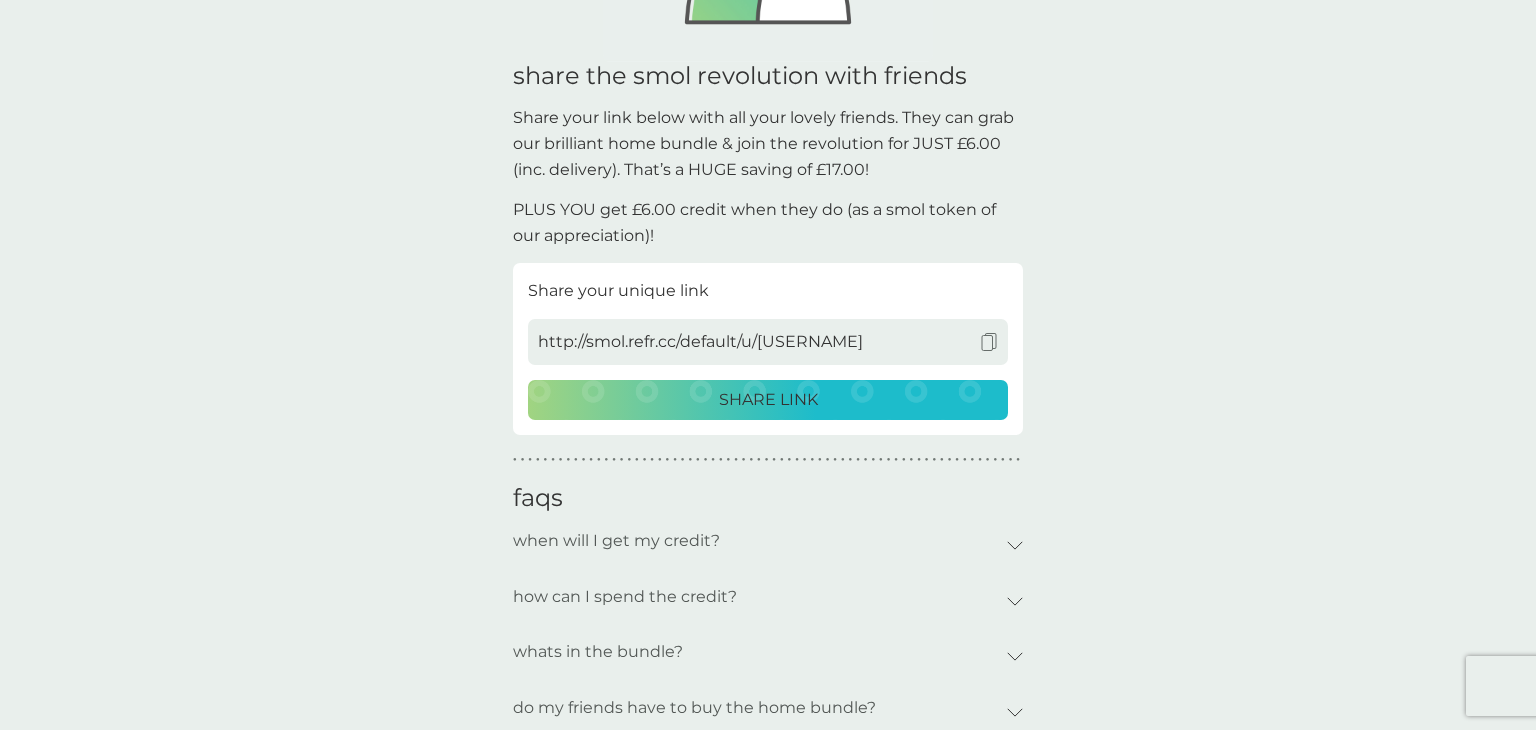 scroll, scrollTop: 377, scrollLeft: 0, axis: vertical 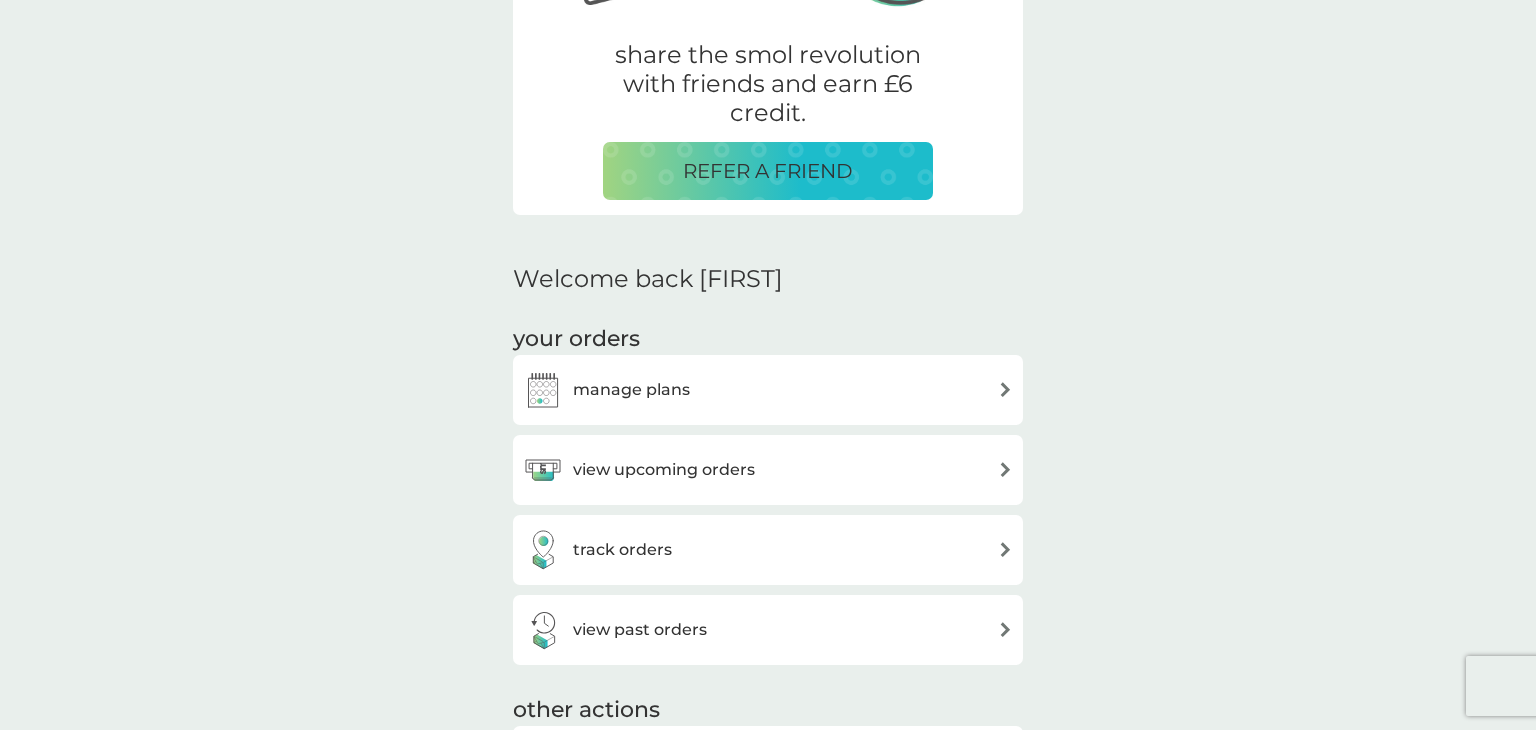 click on "manage plans" at bounding box center (768, 390) 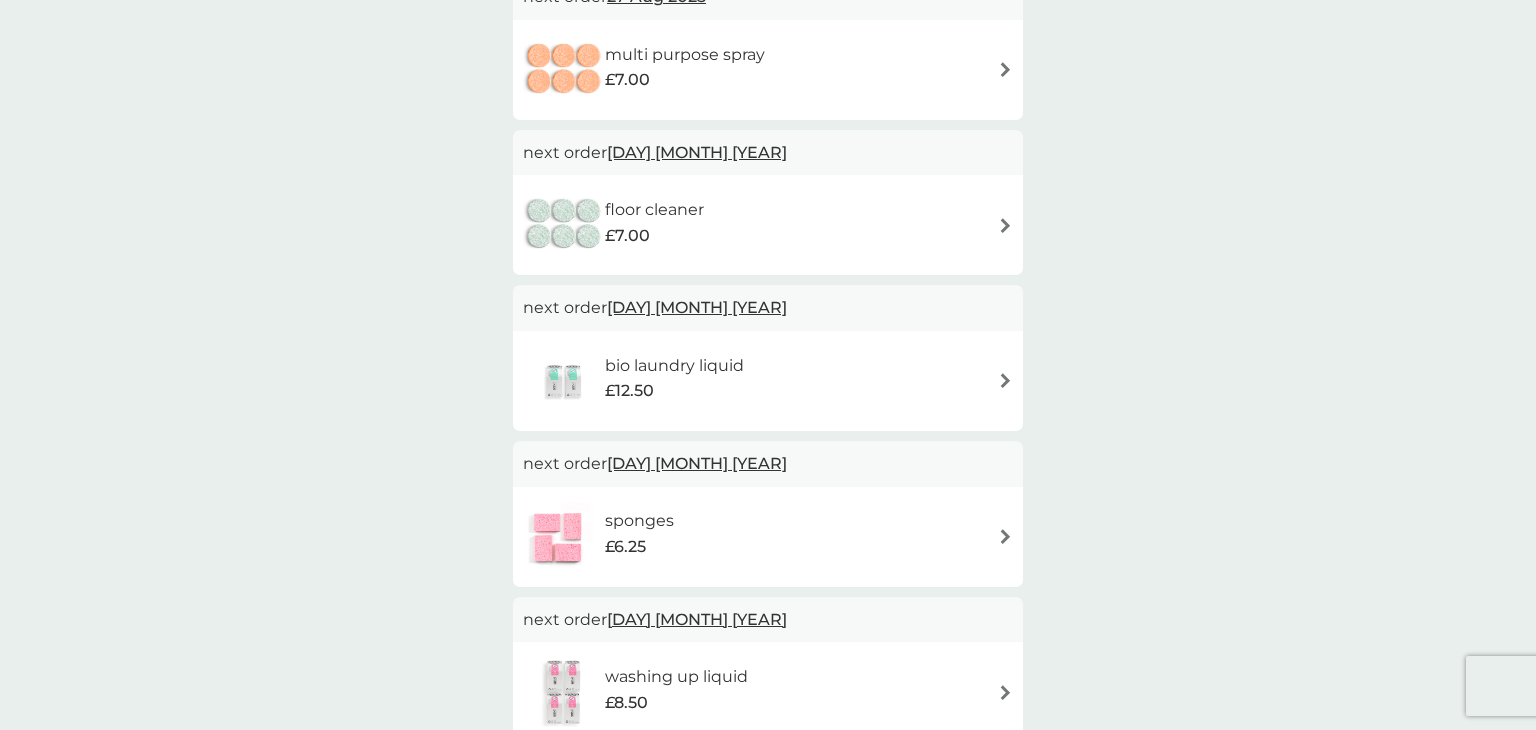 scroll, scrollTop: 0, scrollLeft: 0, axis: both 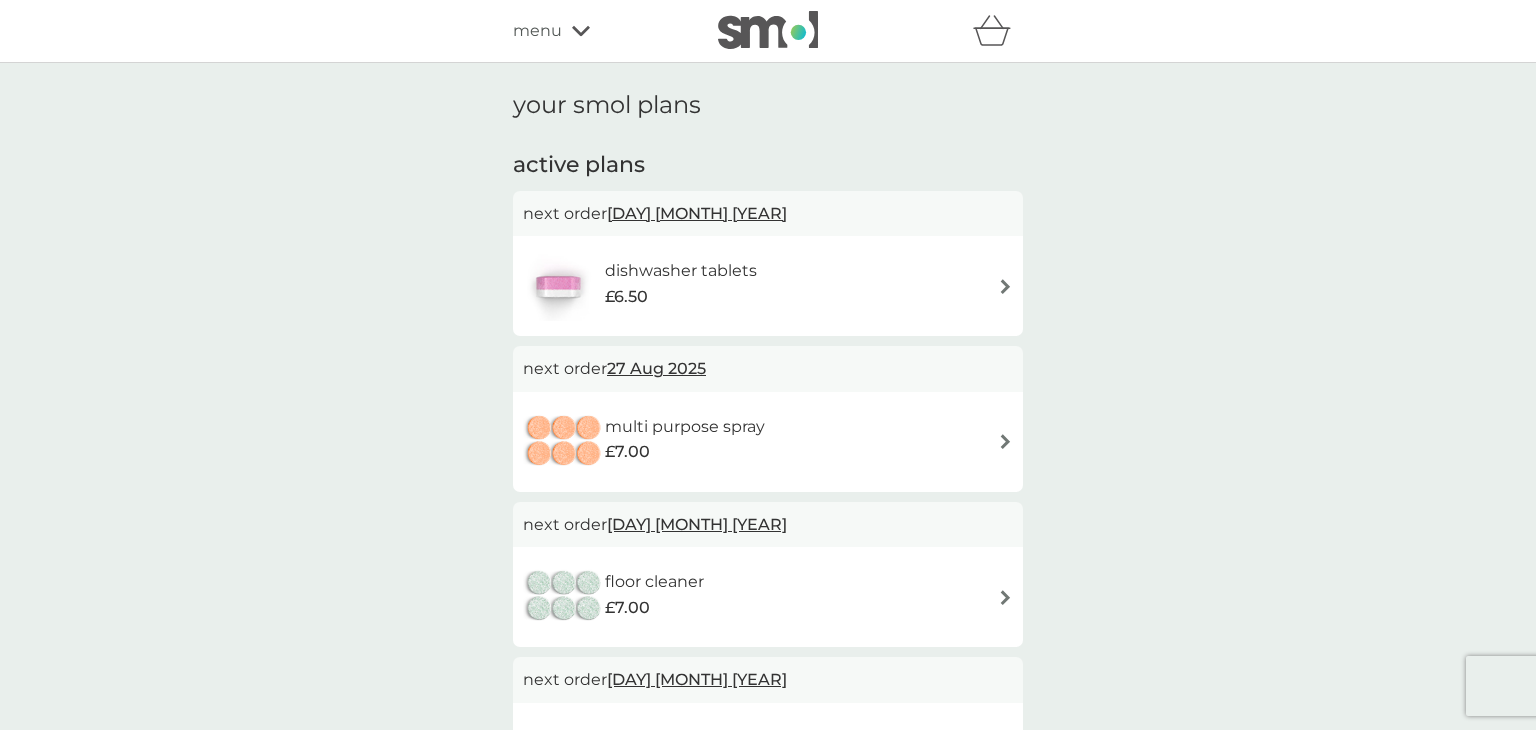 click on "dishwasher tablets £6.50" at bounding box center (768, 286) 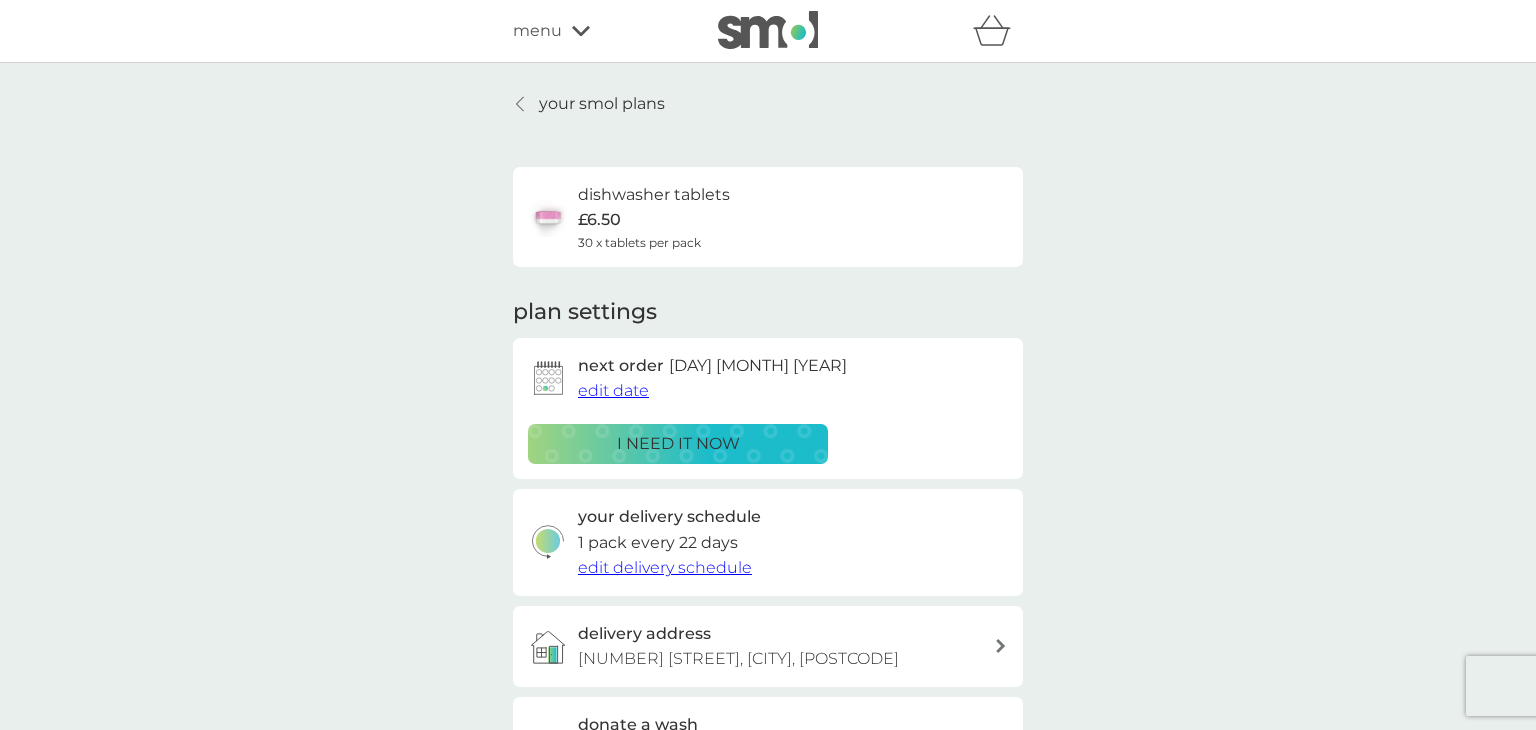 click on "edit date" at bounding box center [613, 390] 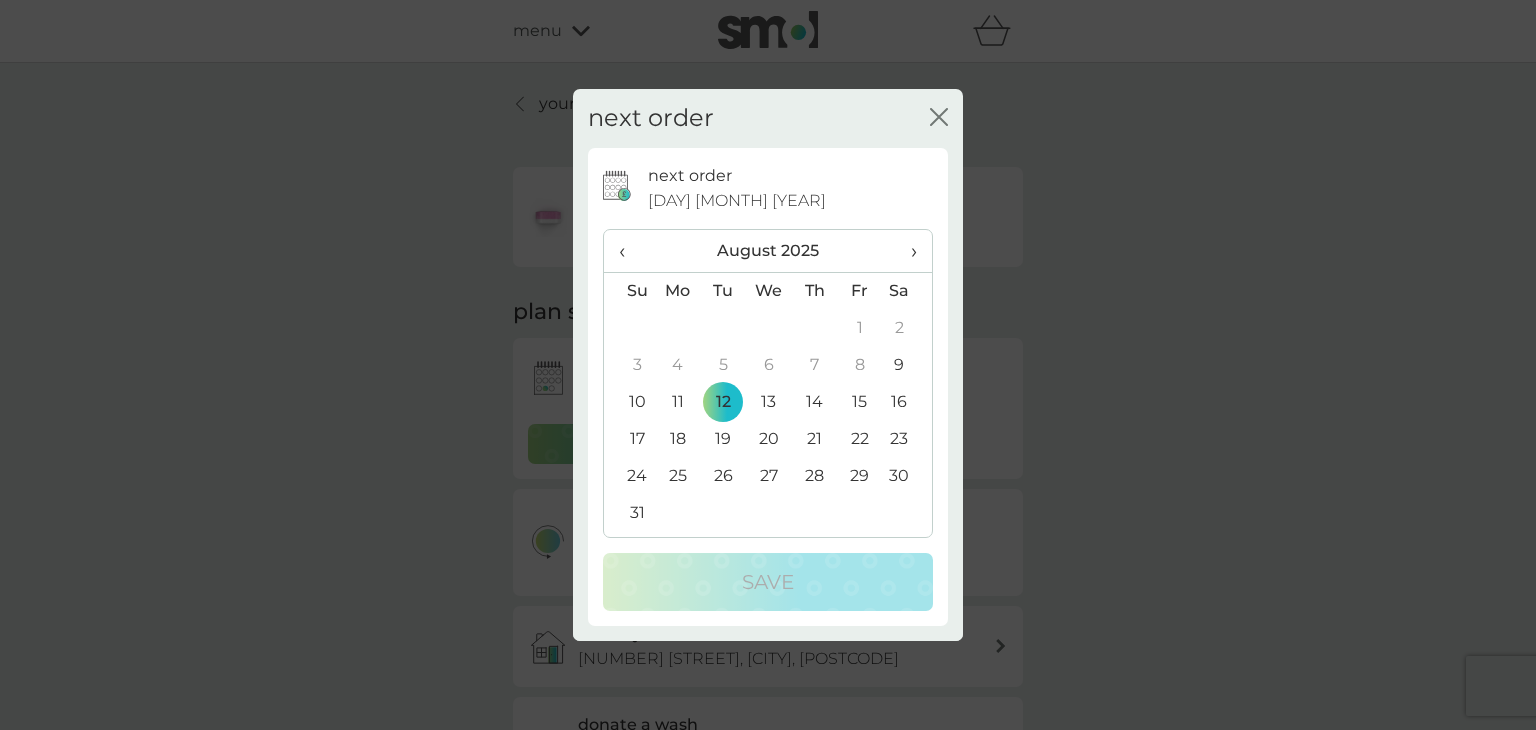click on "19" at bounding box center [723, 439] 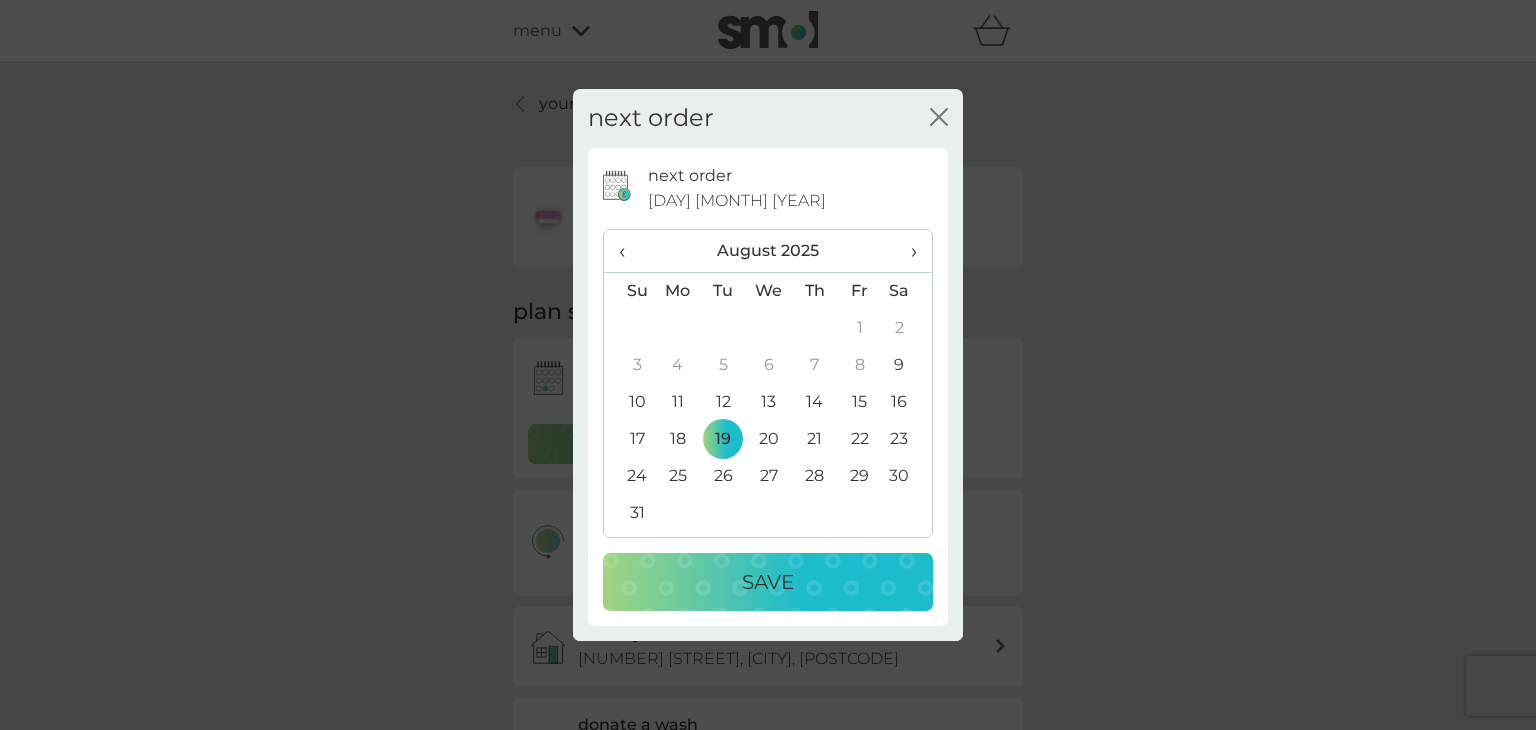 click on "22" at bounding box center [859, 439] 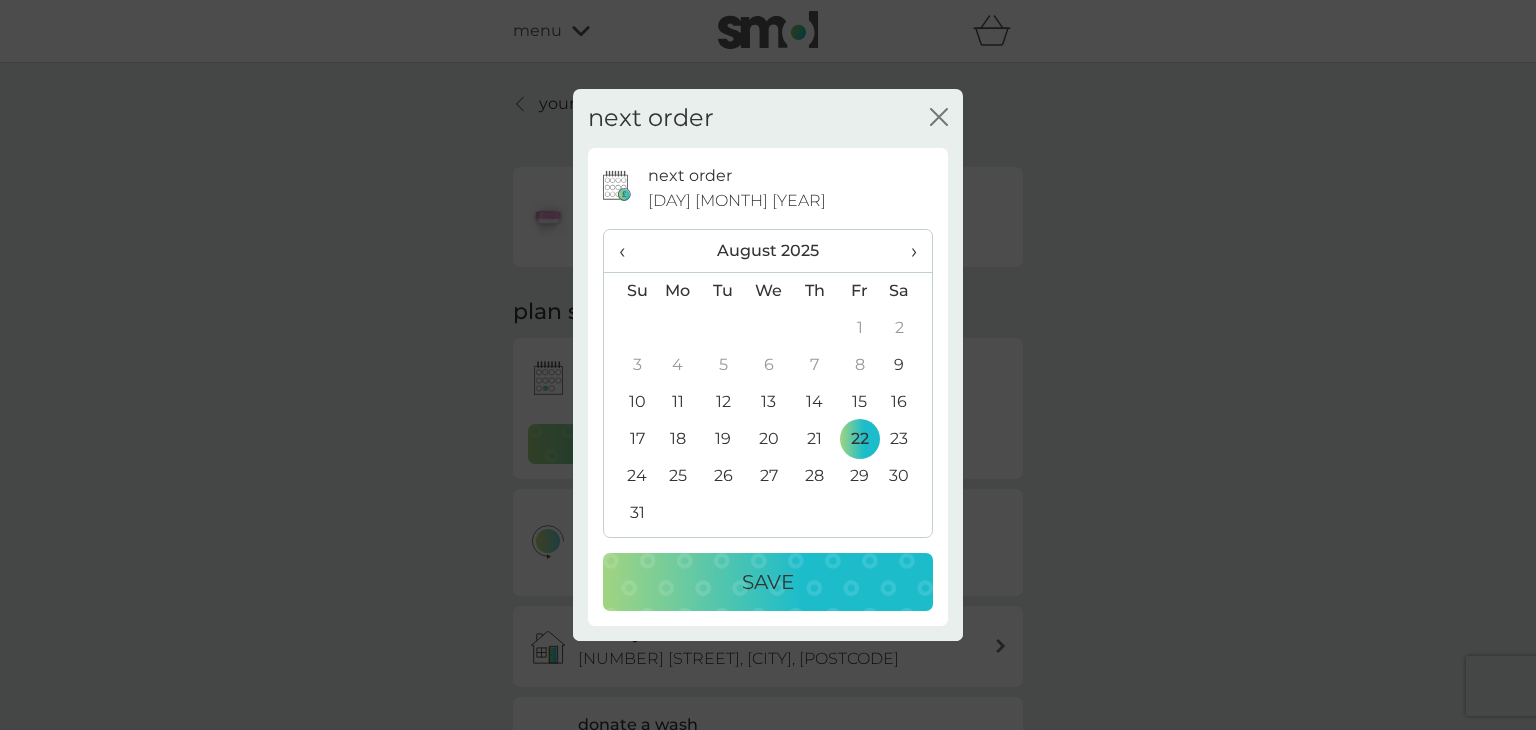 click on "28" at bounding box center [814, 476] 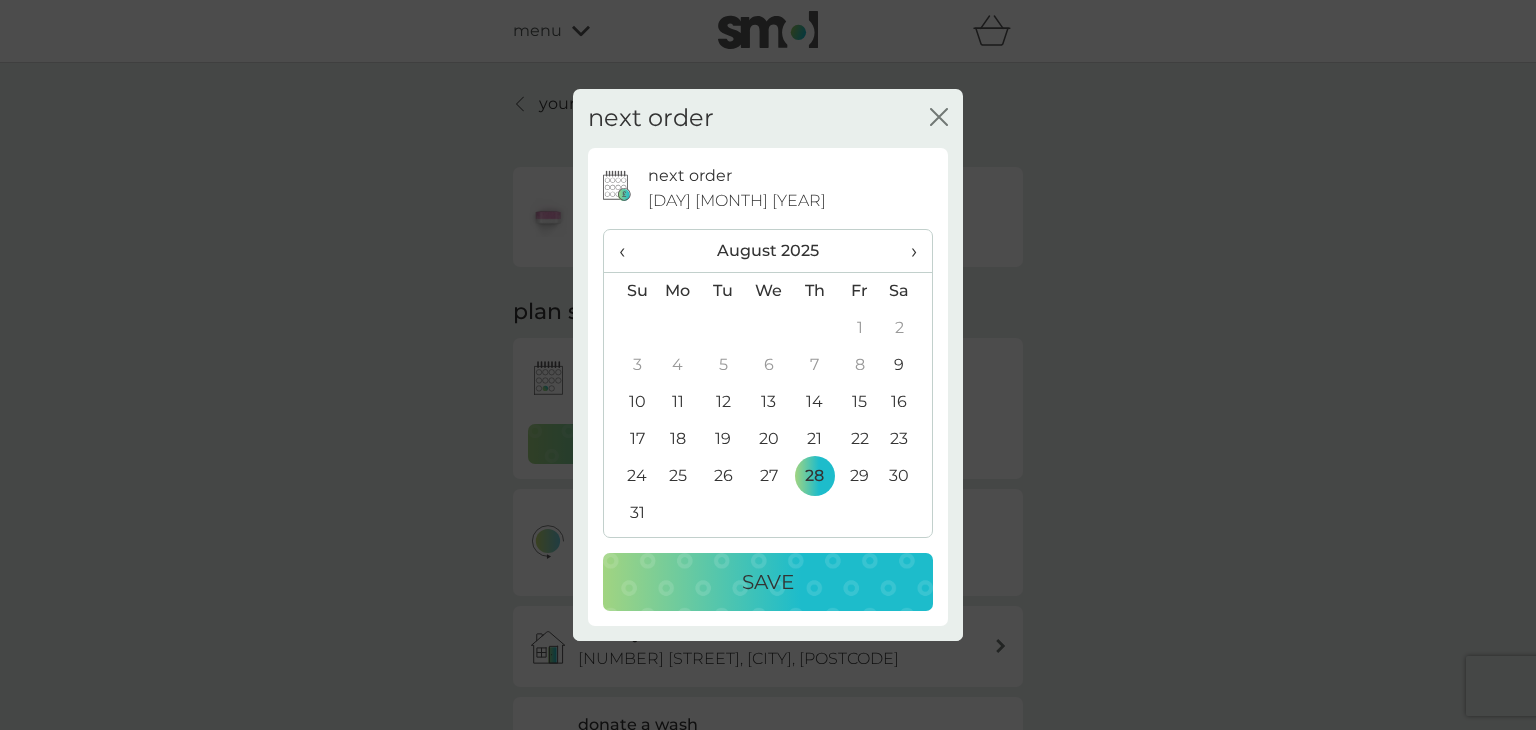 click on "Save" at bounding box center (768, 582) 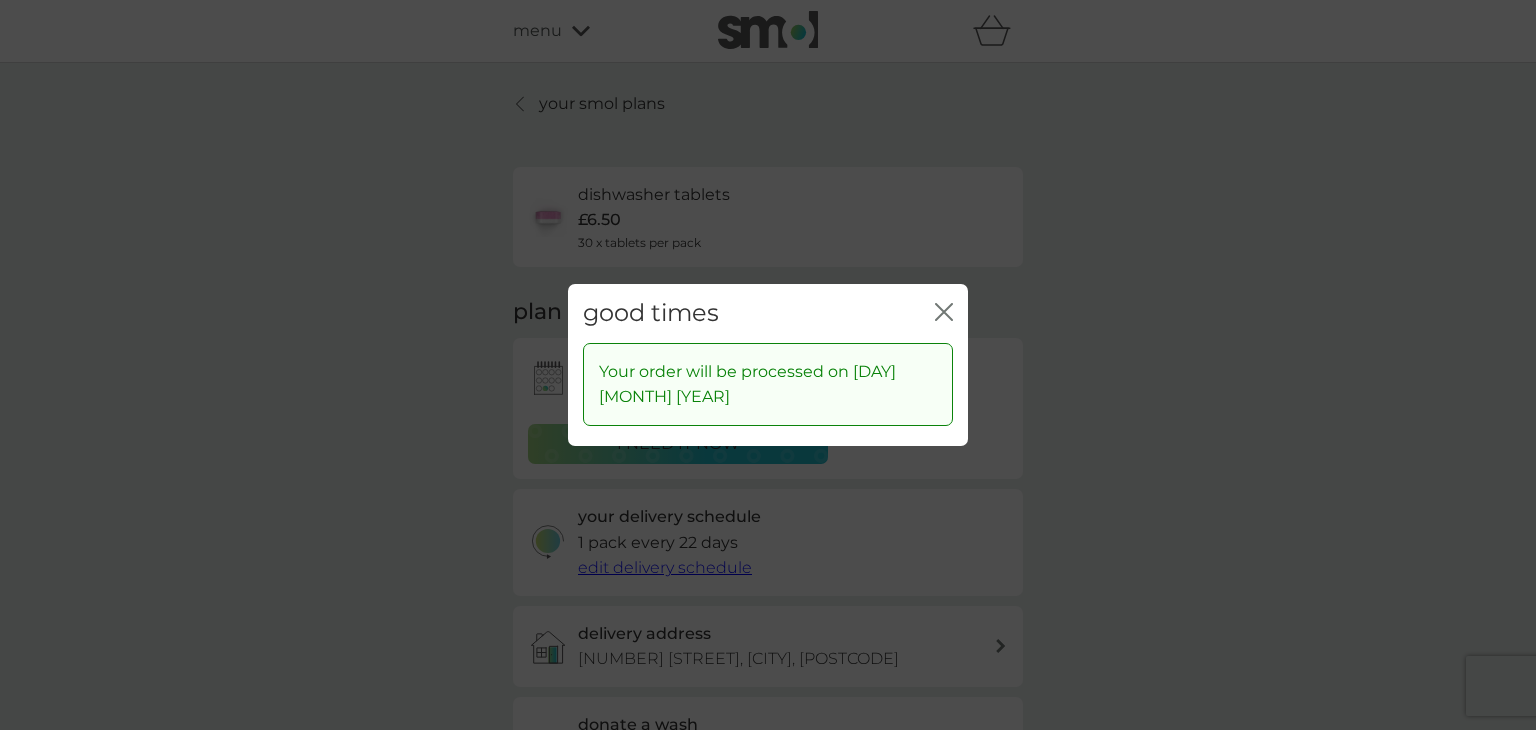 click on "close" 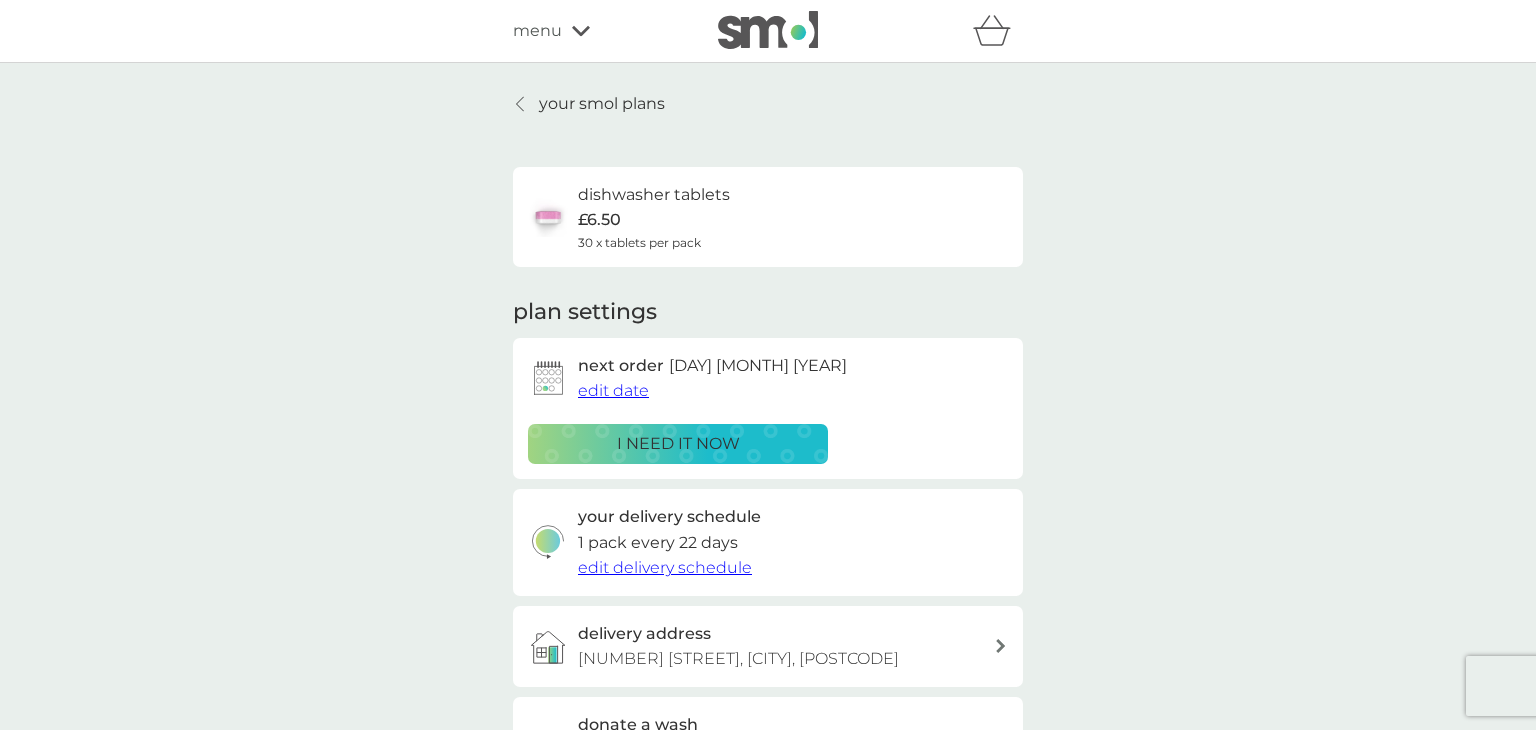click 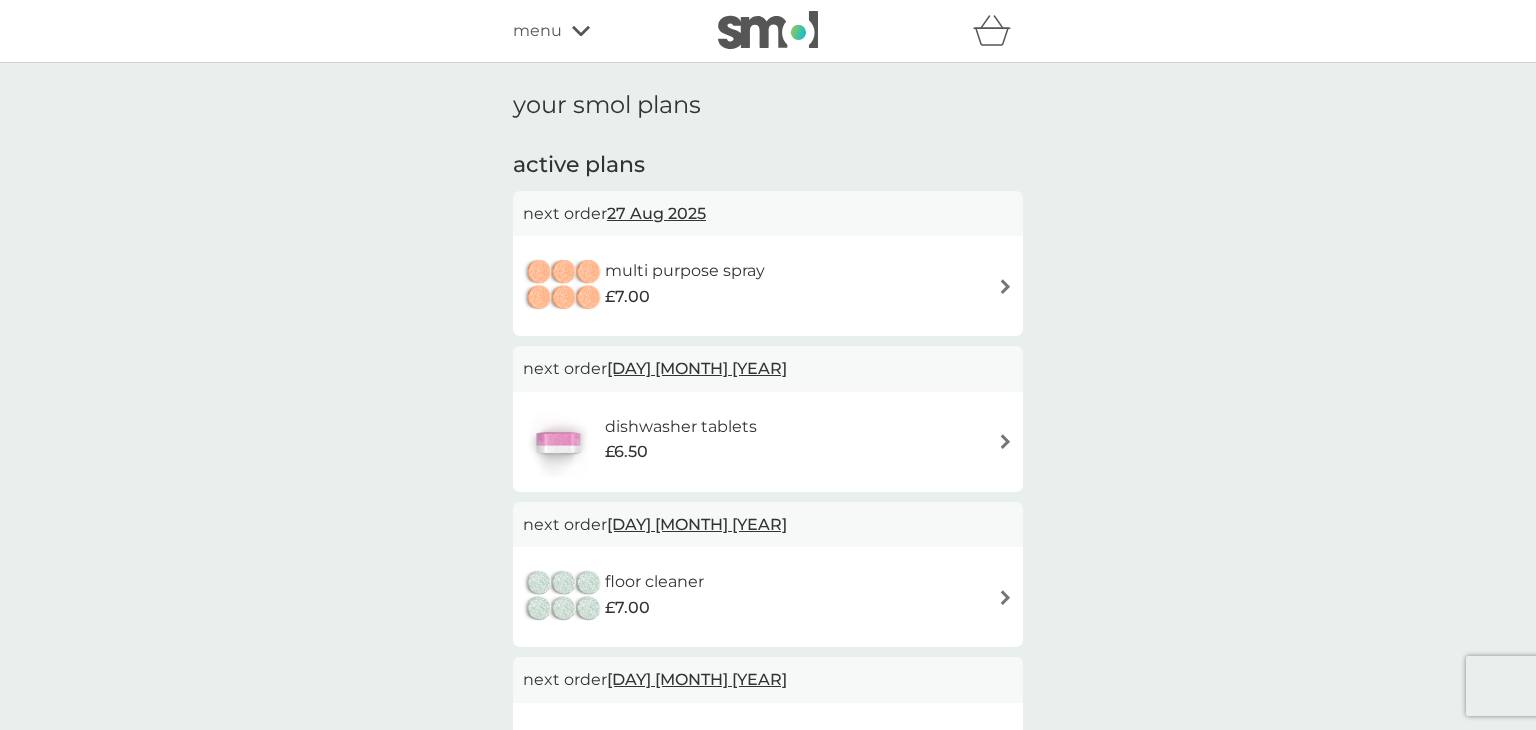 click on "multi purpose spray" at bounding box center (685, 271) 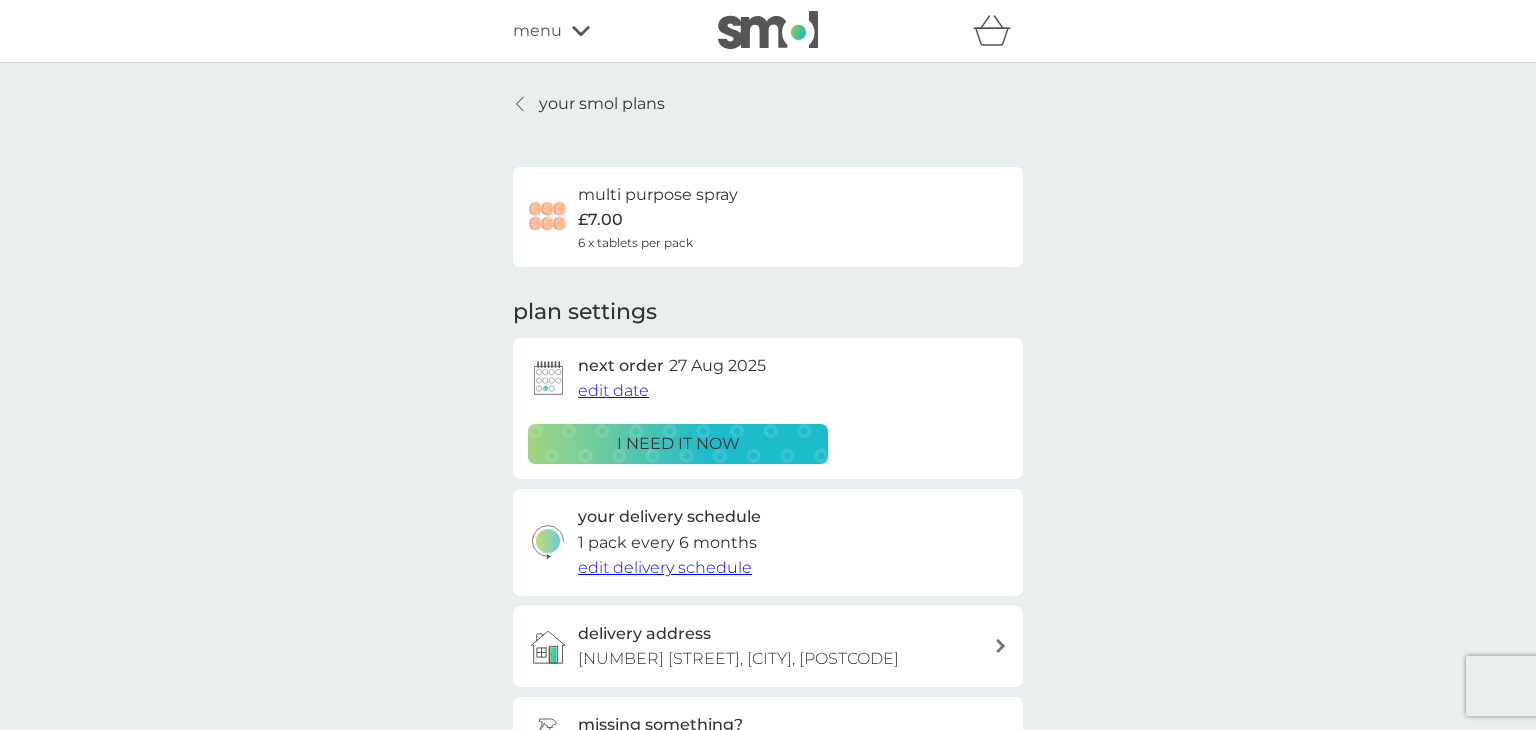 click on "edit date" at bounding box center [613, 390] 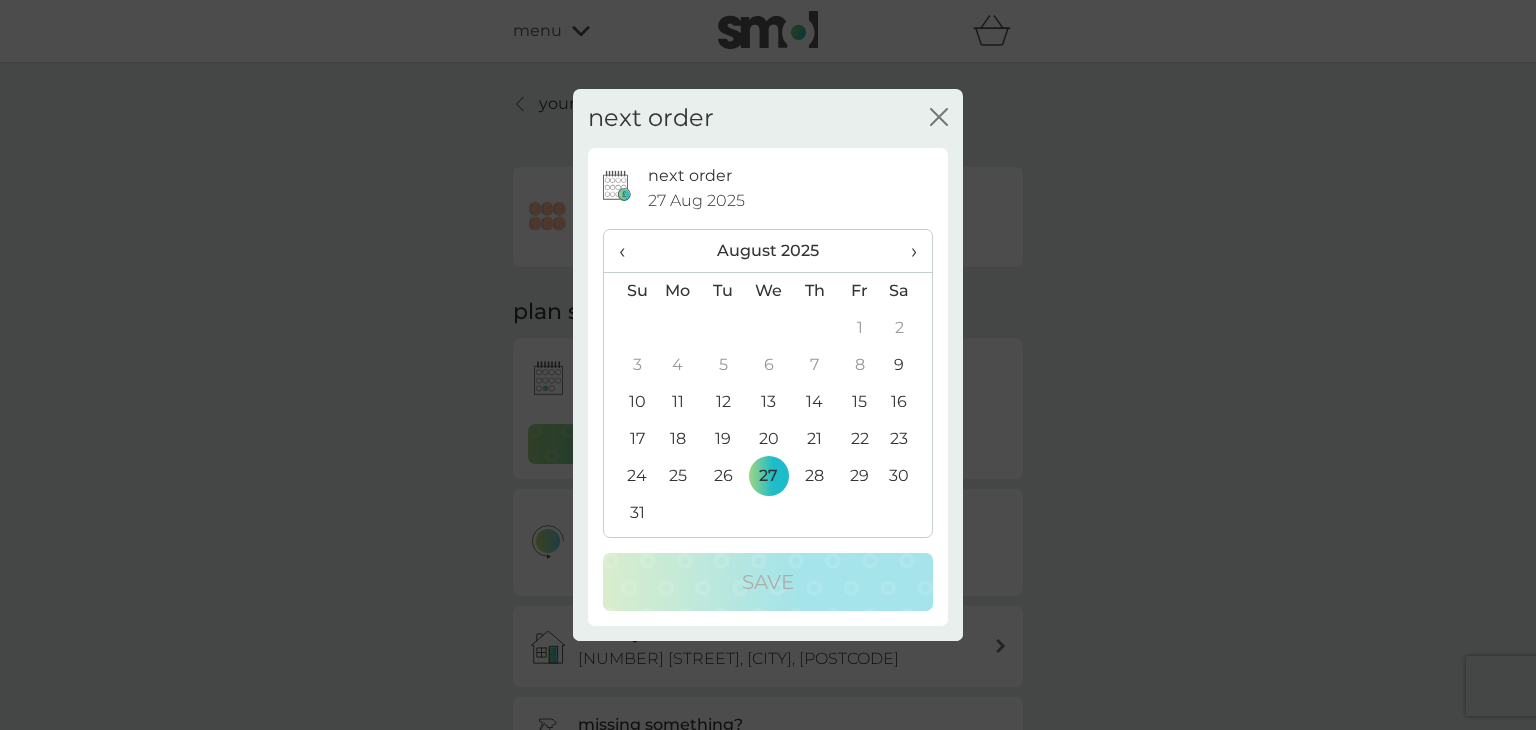 click on "28" at bounding box center (814, 476) 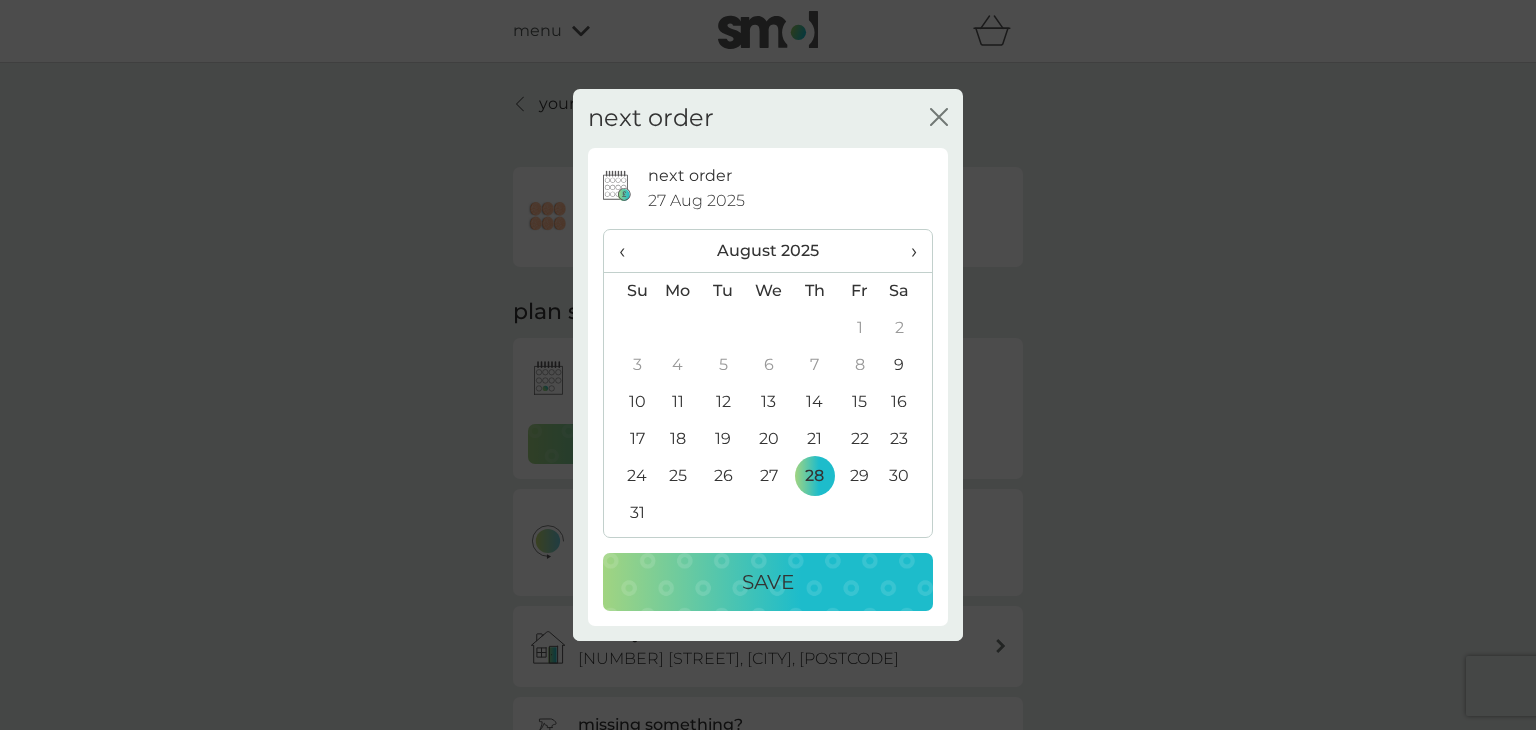 click on "Save" at bounding box center [768, 582] 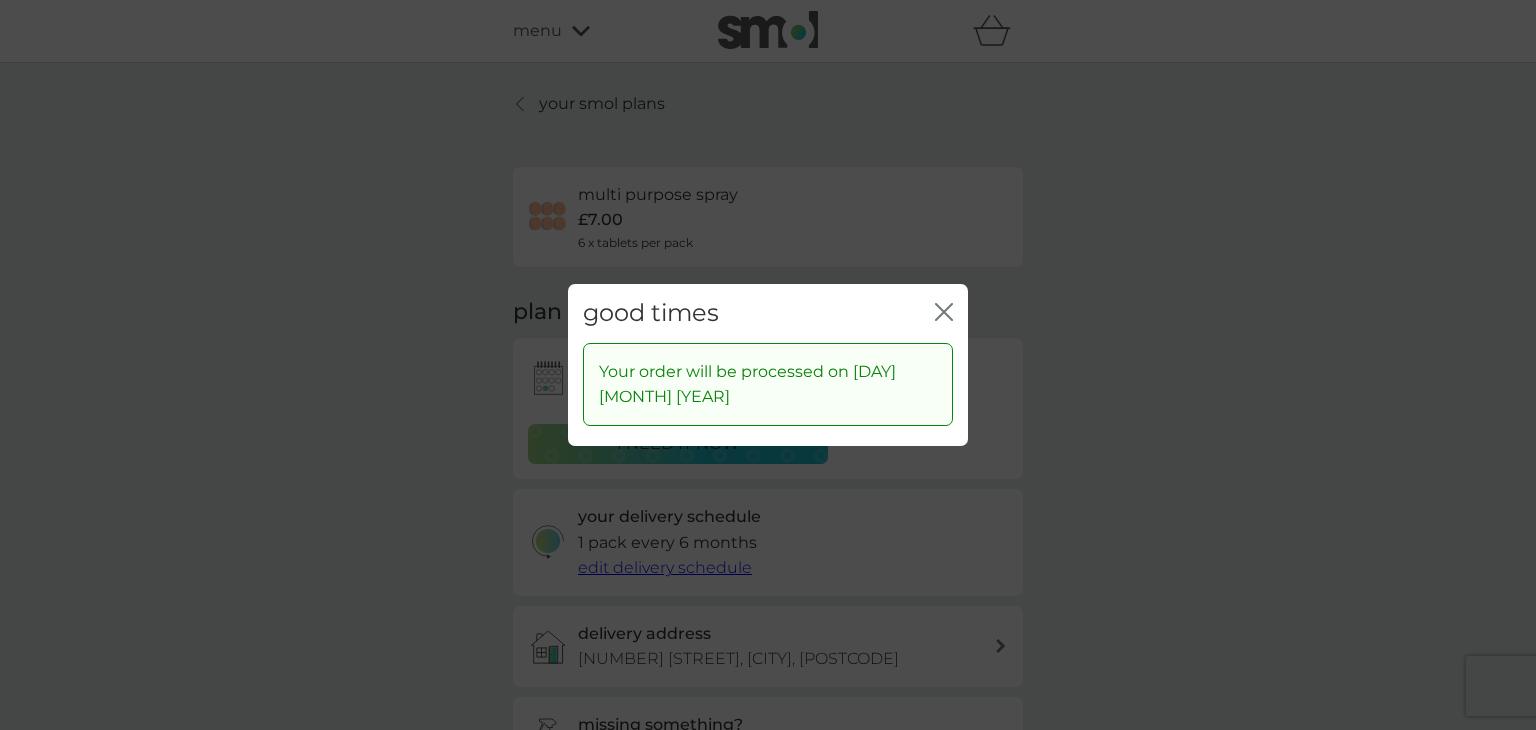 click 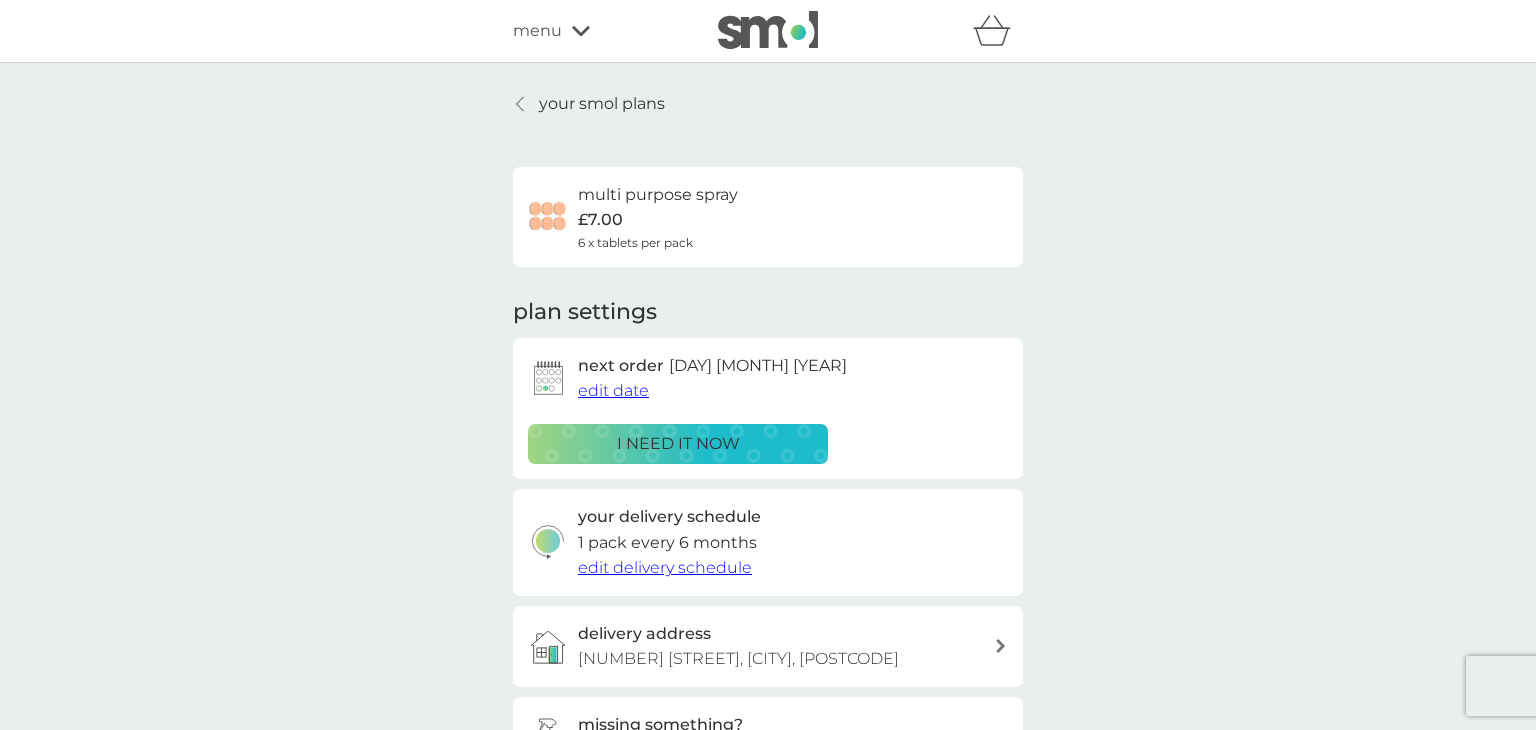 click 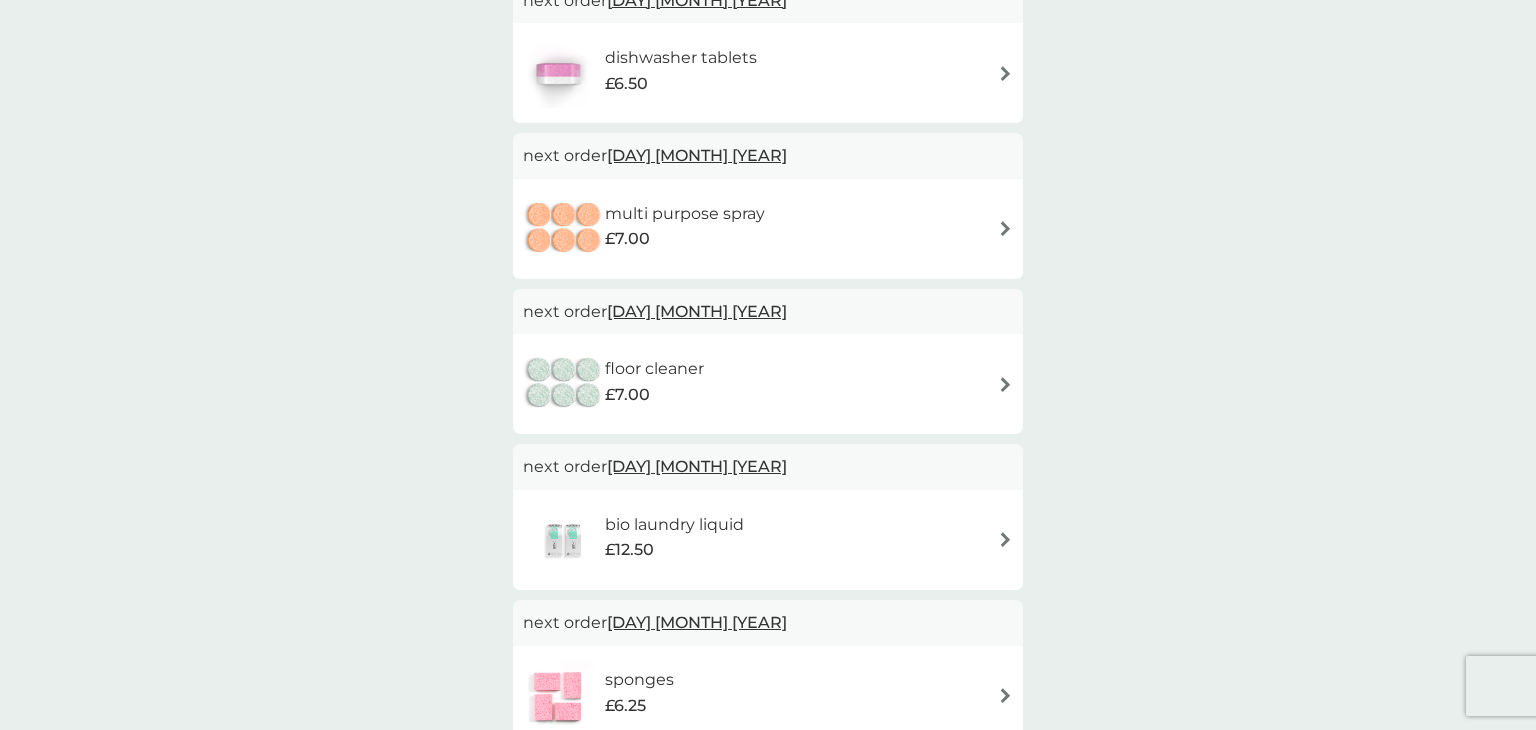 scroll, scrollTop: 215, scrollLeft: 0, axis: vertical 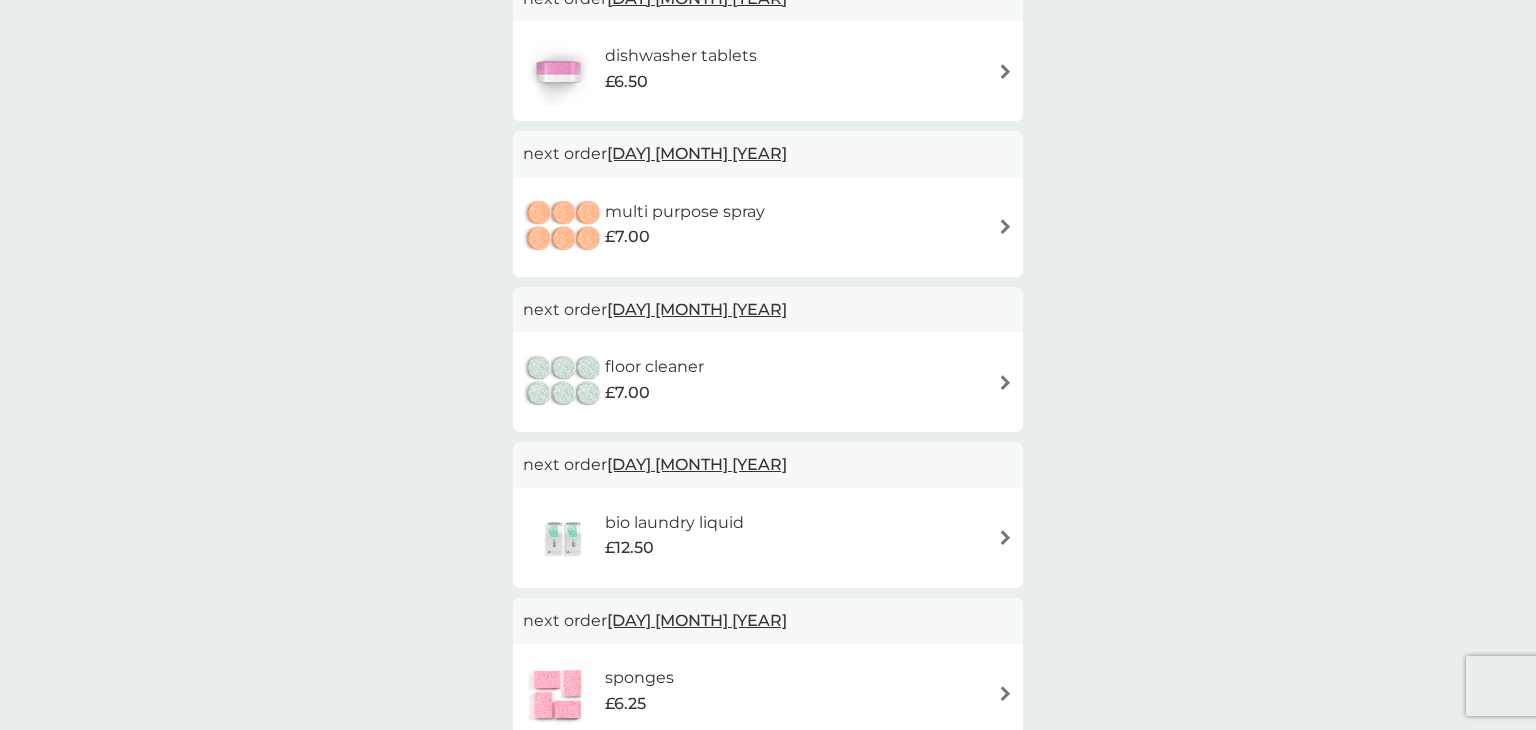 click on "[DAY] [MONTH] [YEAR]" at bounding box center (697, 309) 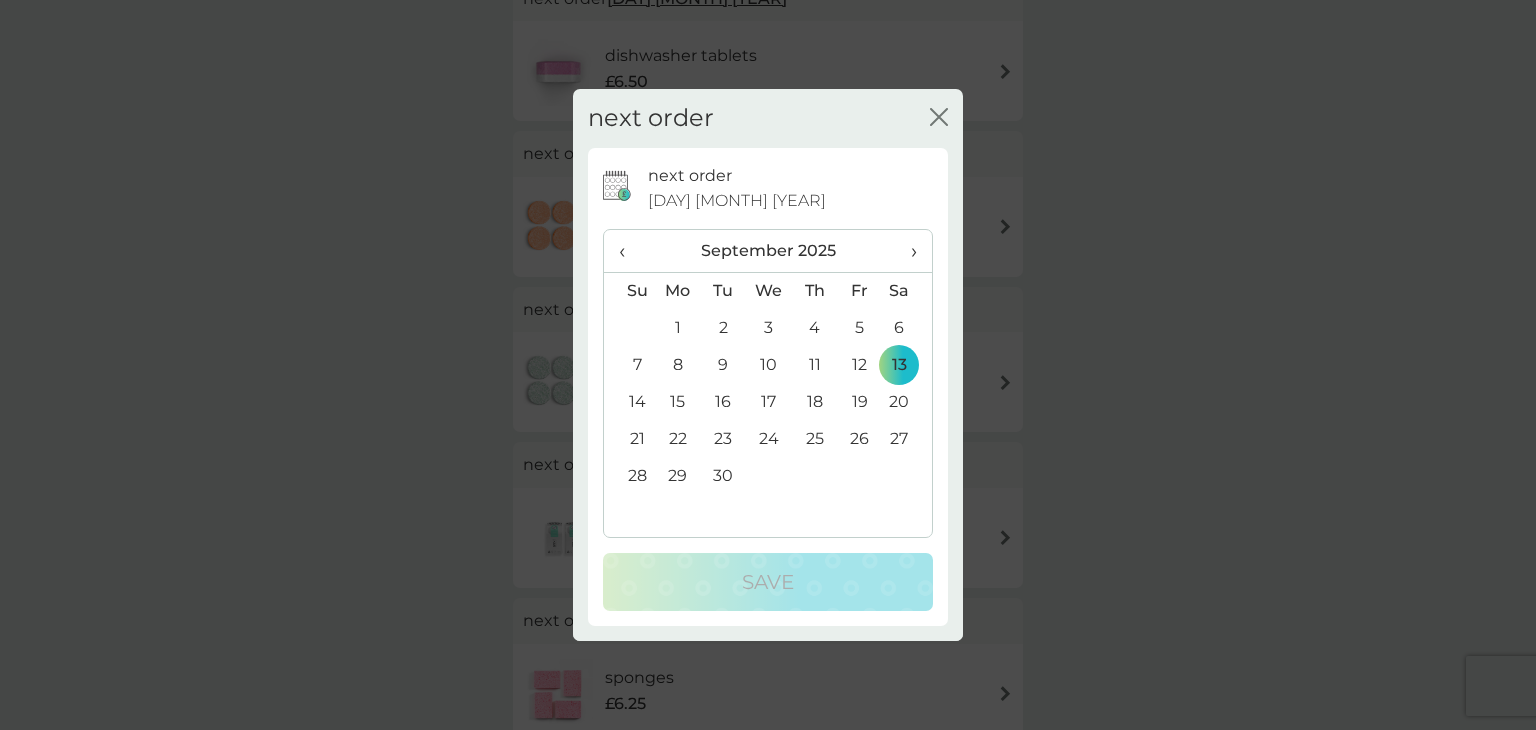 click on "15" at bounding box center [678, 402] 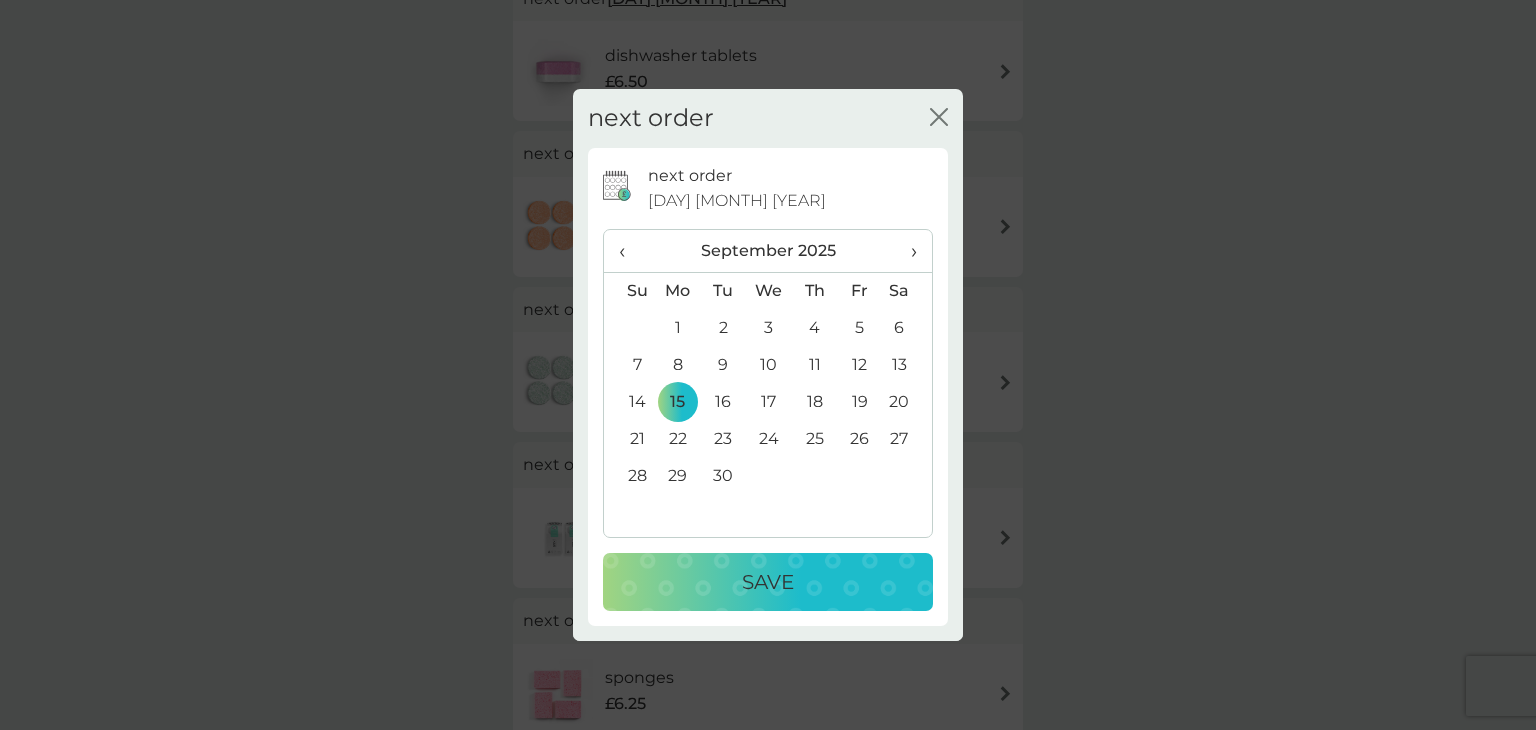 click on "Save" at bounding box center (768, 582) 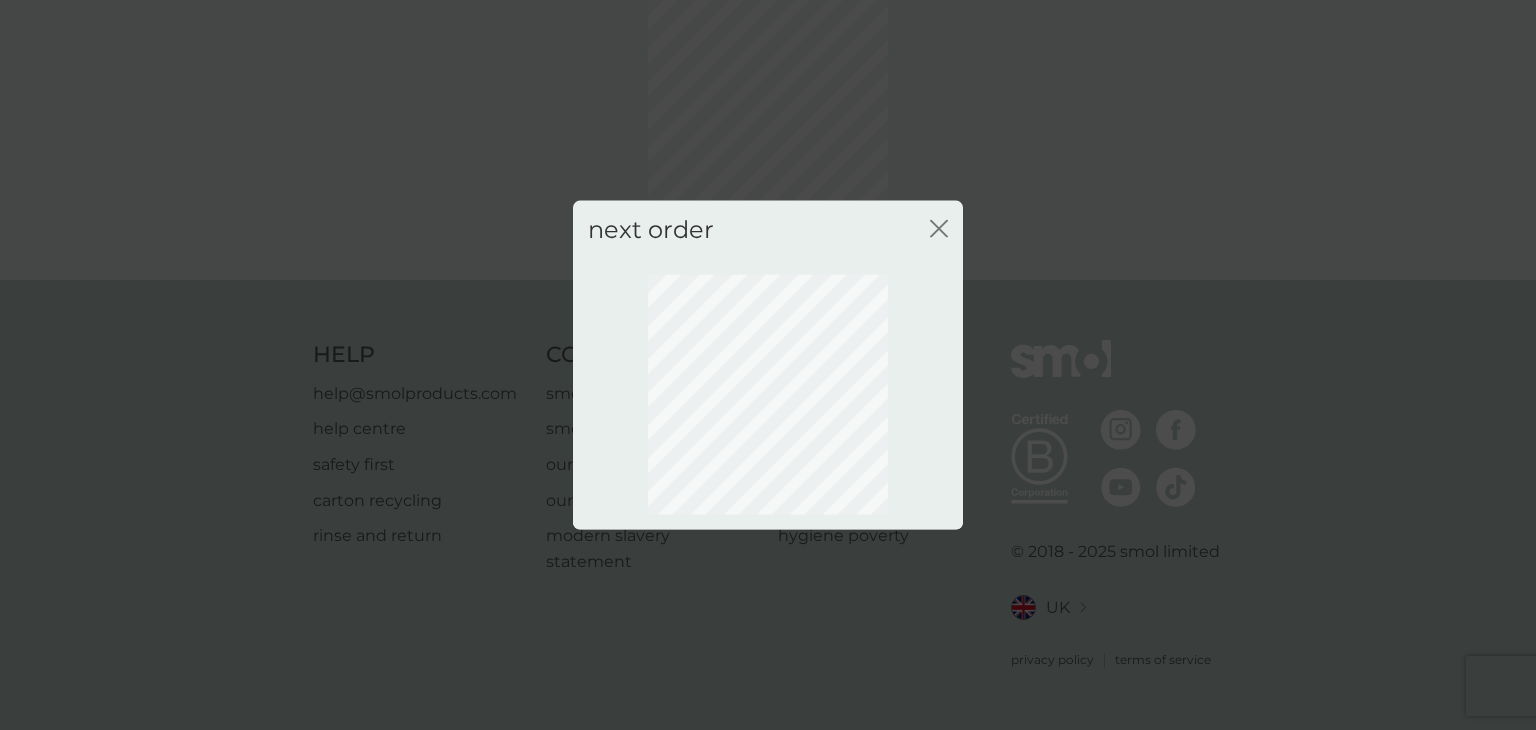 scroll, scrollTop: 111, scrollLeft: 0, axis: vertical 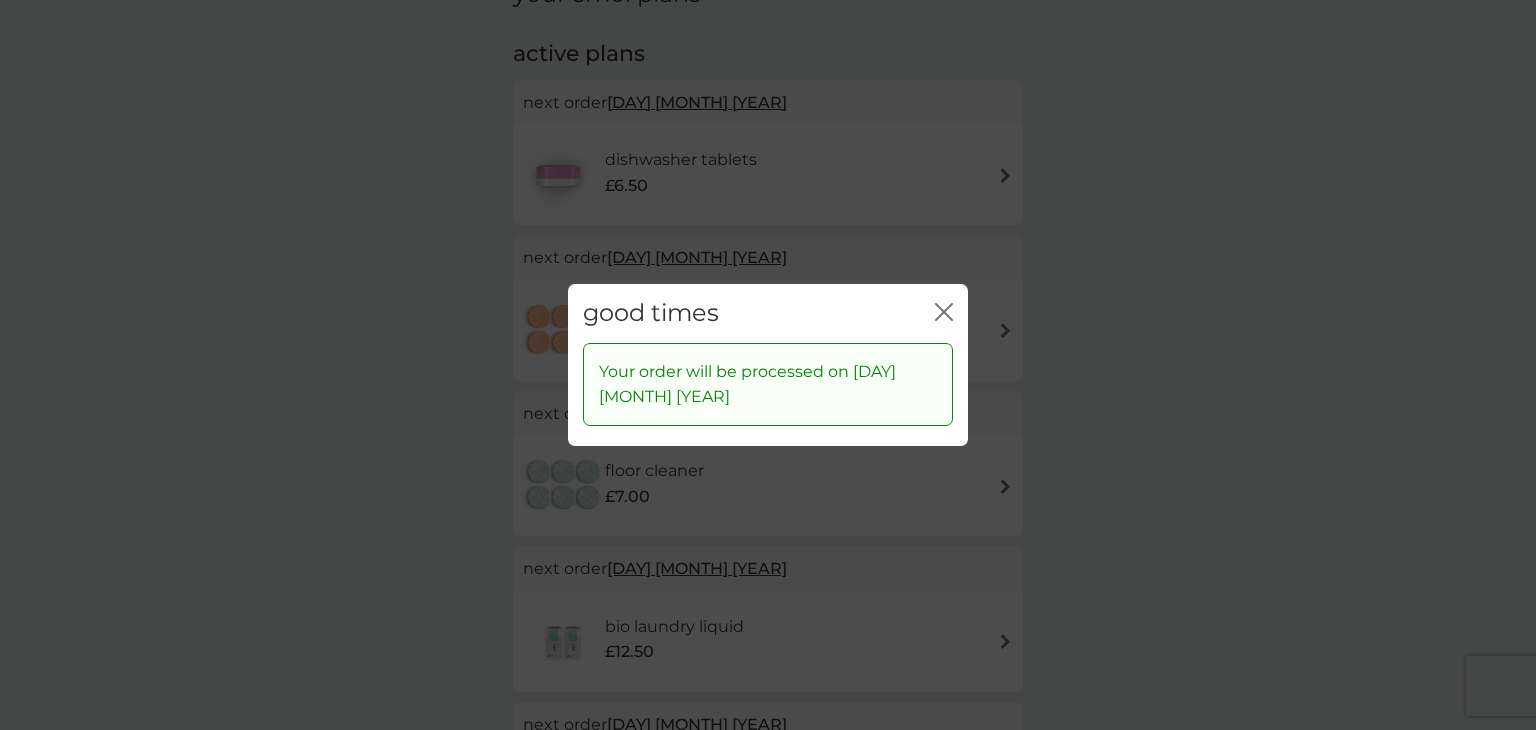 click 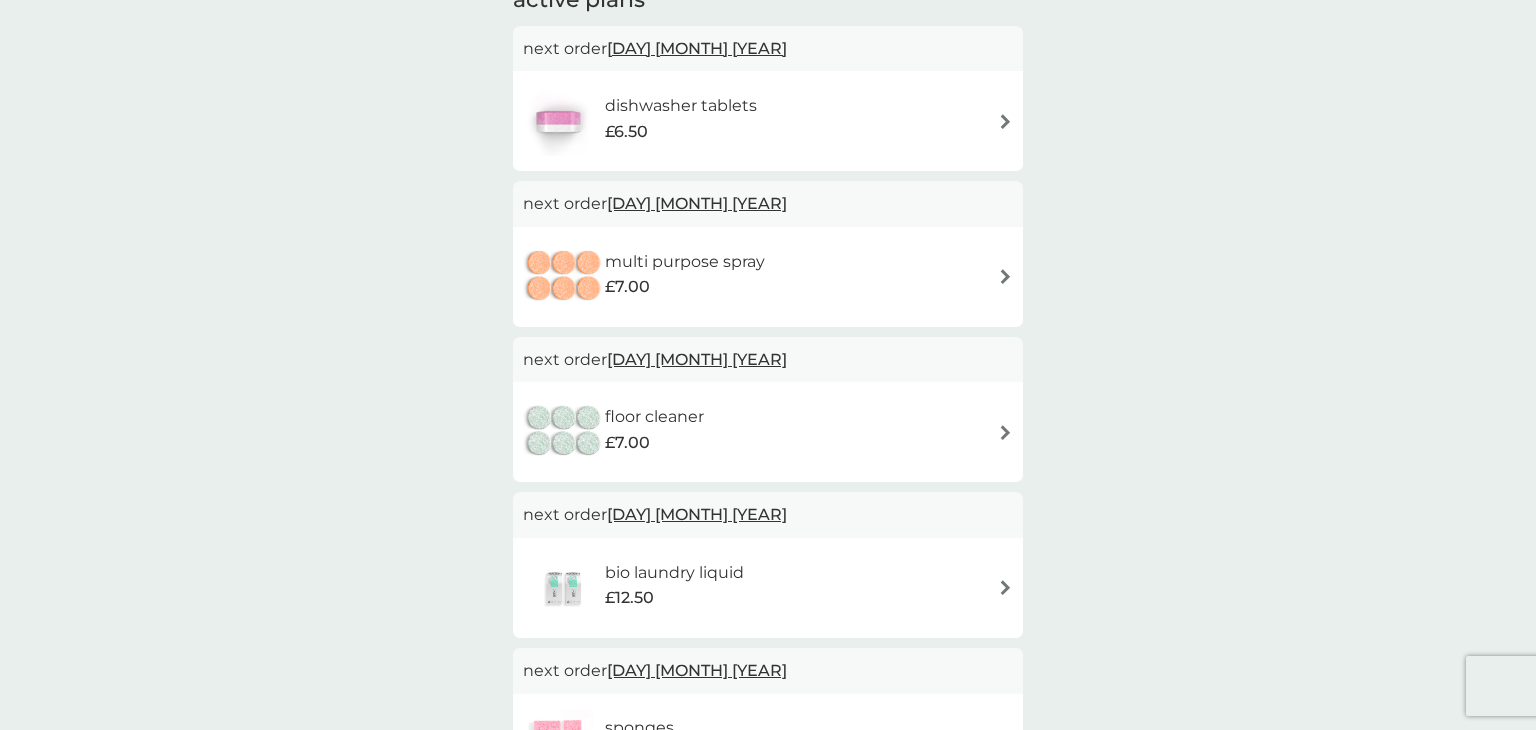 scroll, scrollTop: 0, scrollLeft: 0, axis: both 